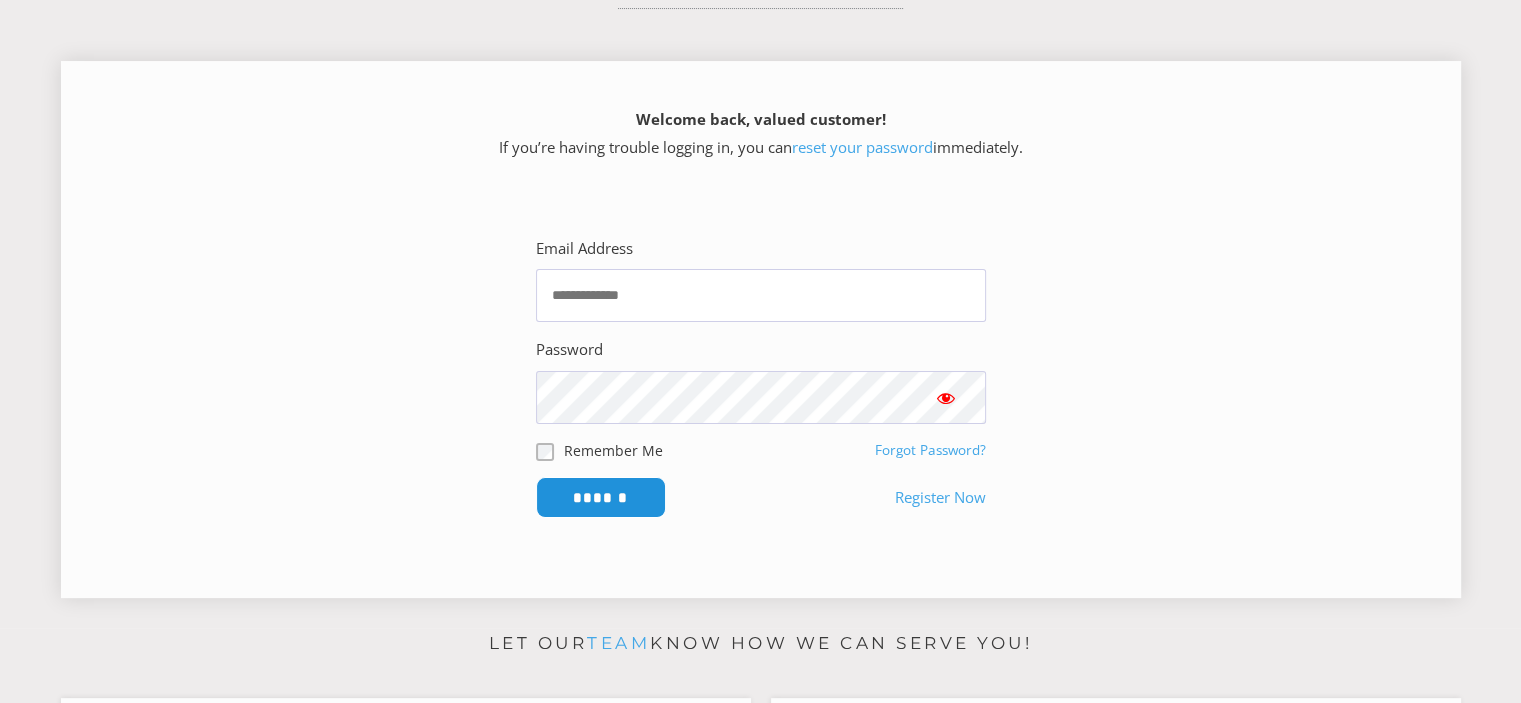 scroll, scrollTop: 0, scrollLeft: 0, axis: both 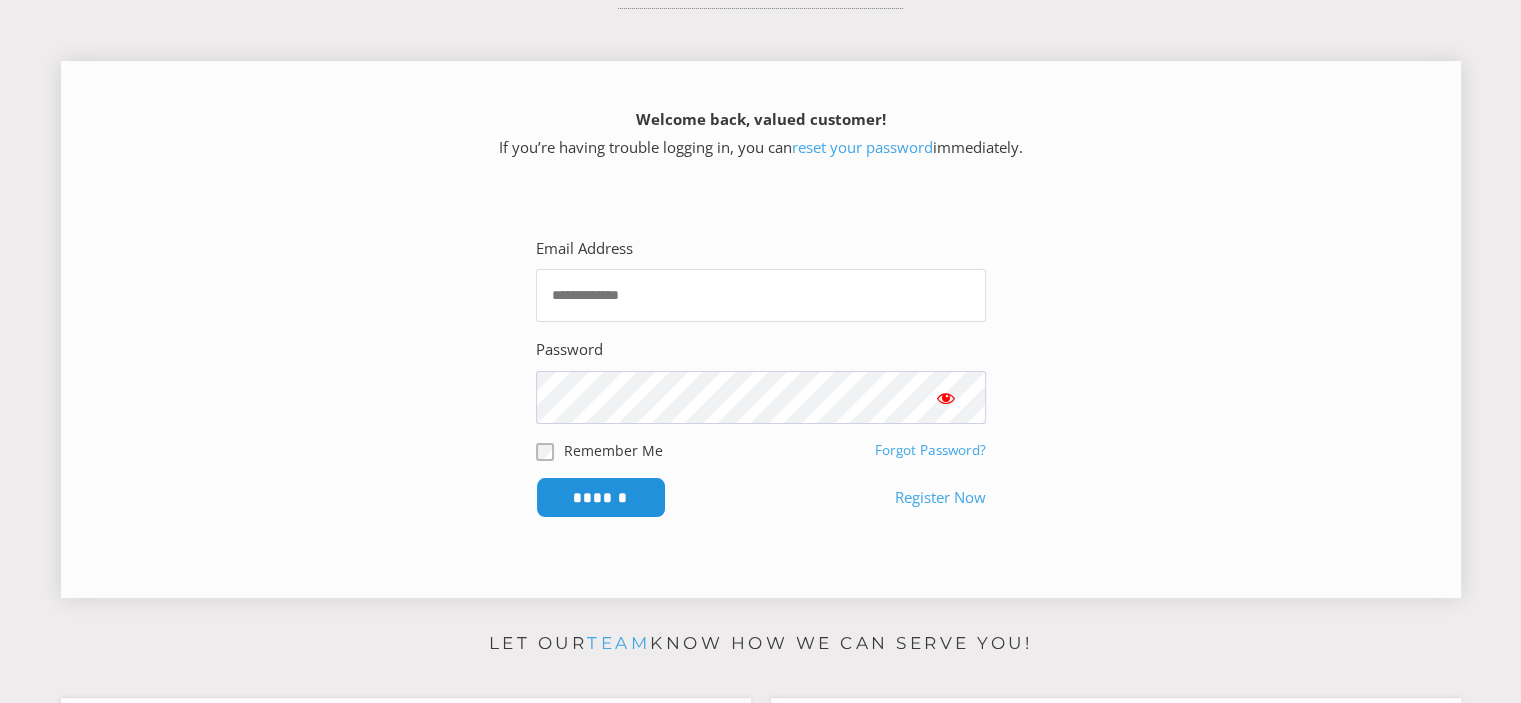 click on "Email Address" at bounding box center (761, 295) 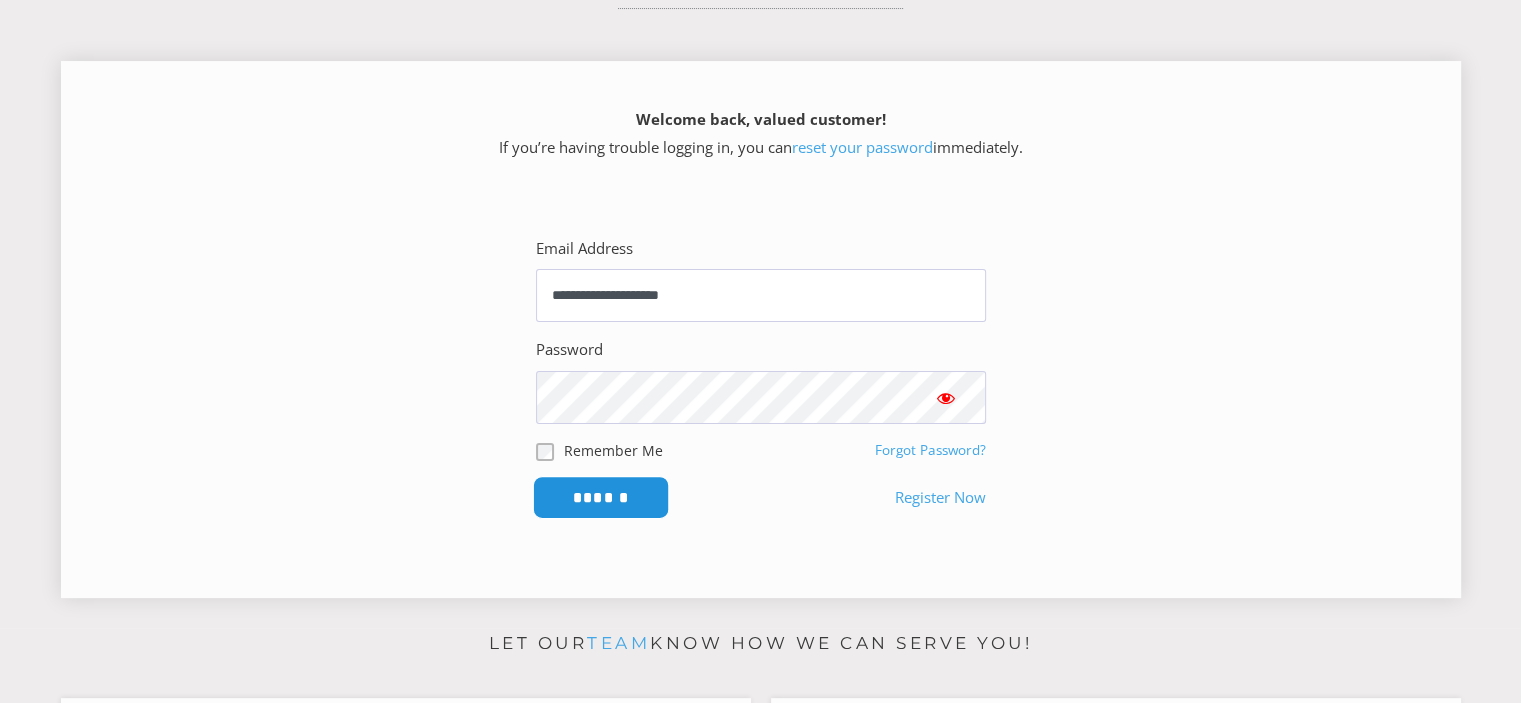 click on "******" at bounding box center (600, 497) 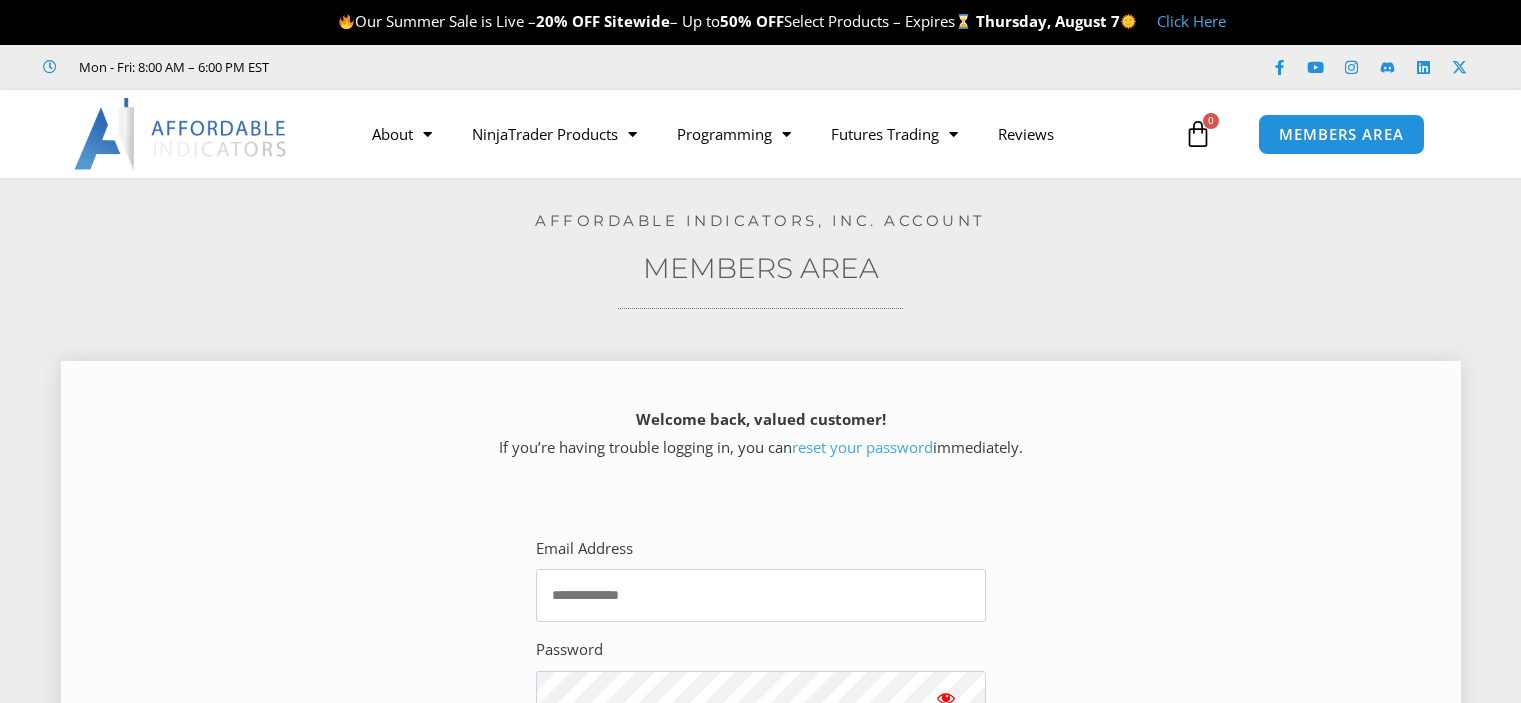 scroll, scrollTop: 0, scrollLeft: 0, axis: both 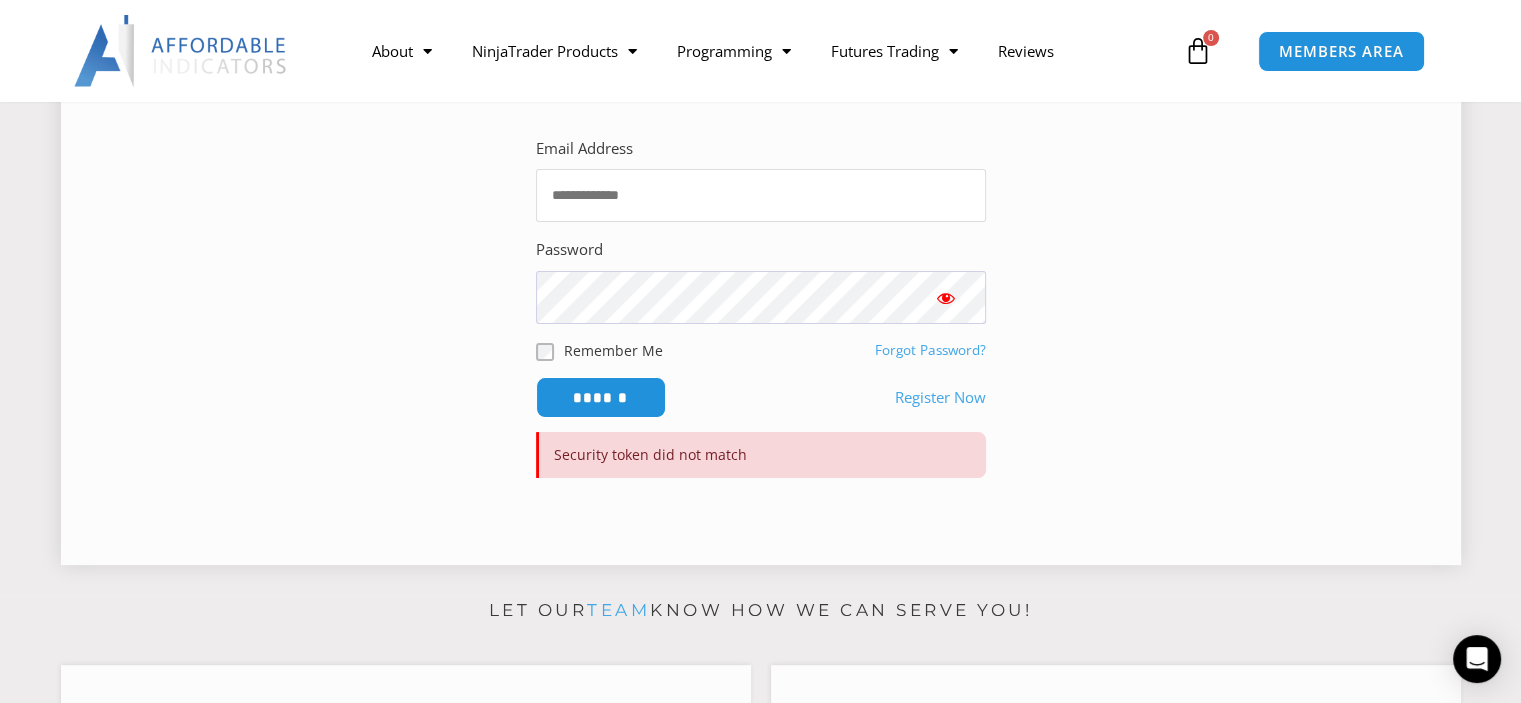 type on "**********" 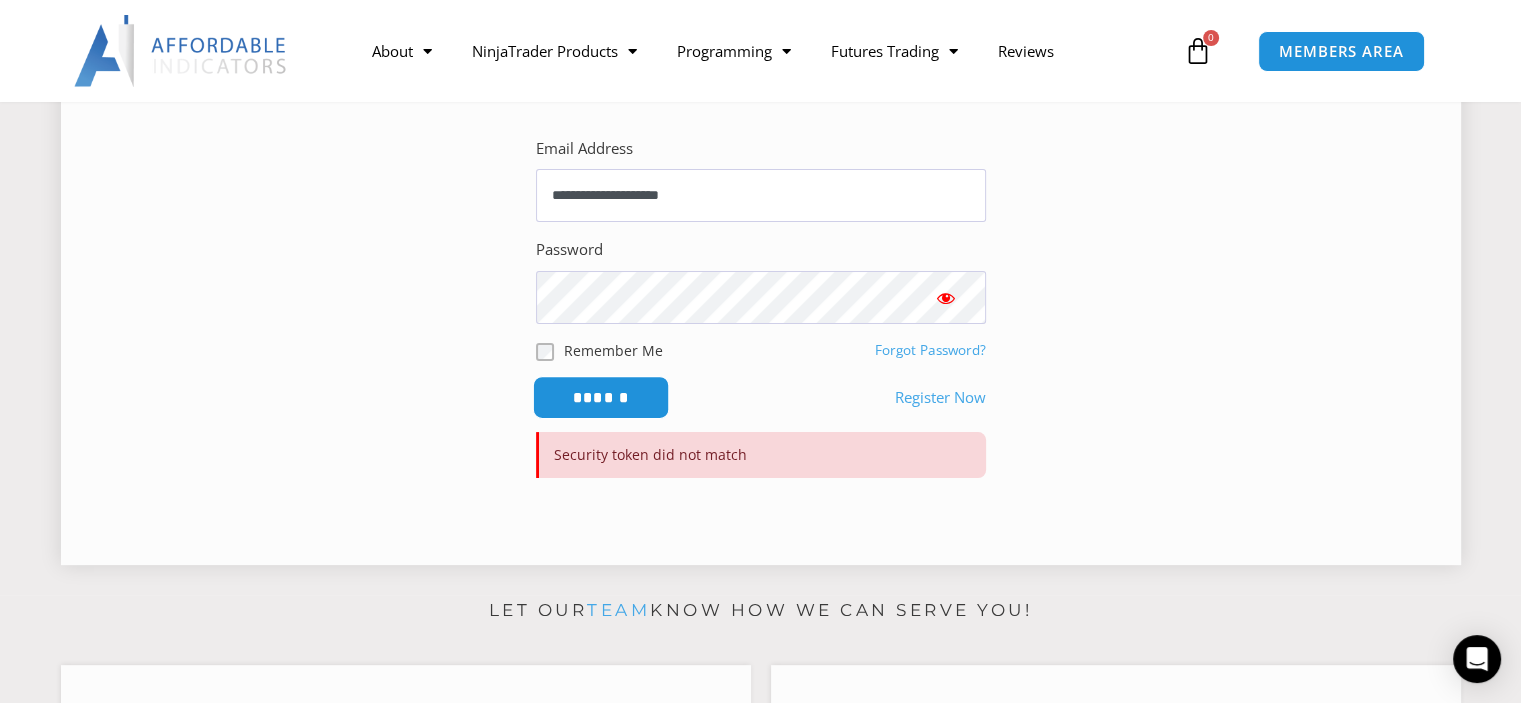 click on "******" at bounding box center [600, 397] 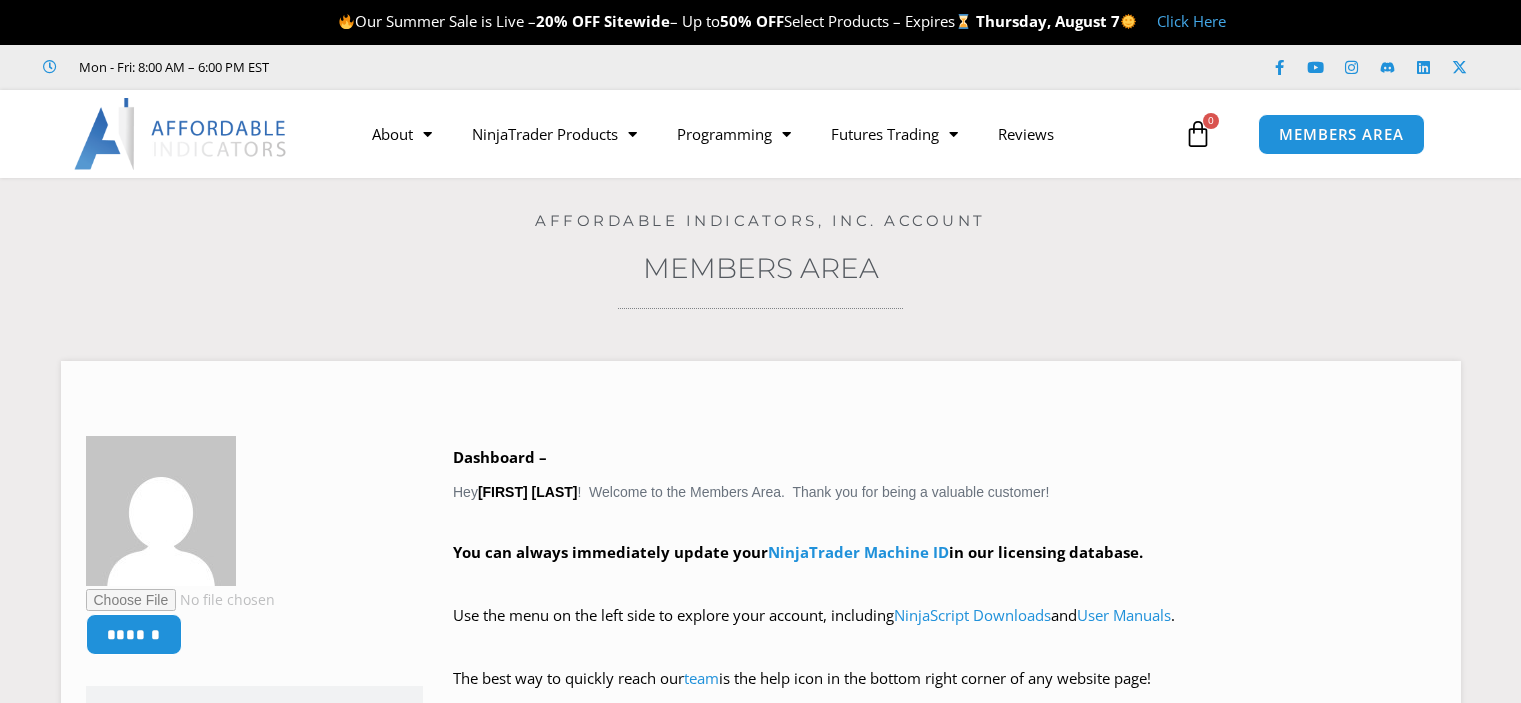 scroll, scrollTop: 0, scrollLeft: 0, axis: both 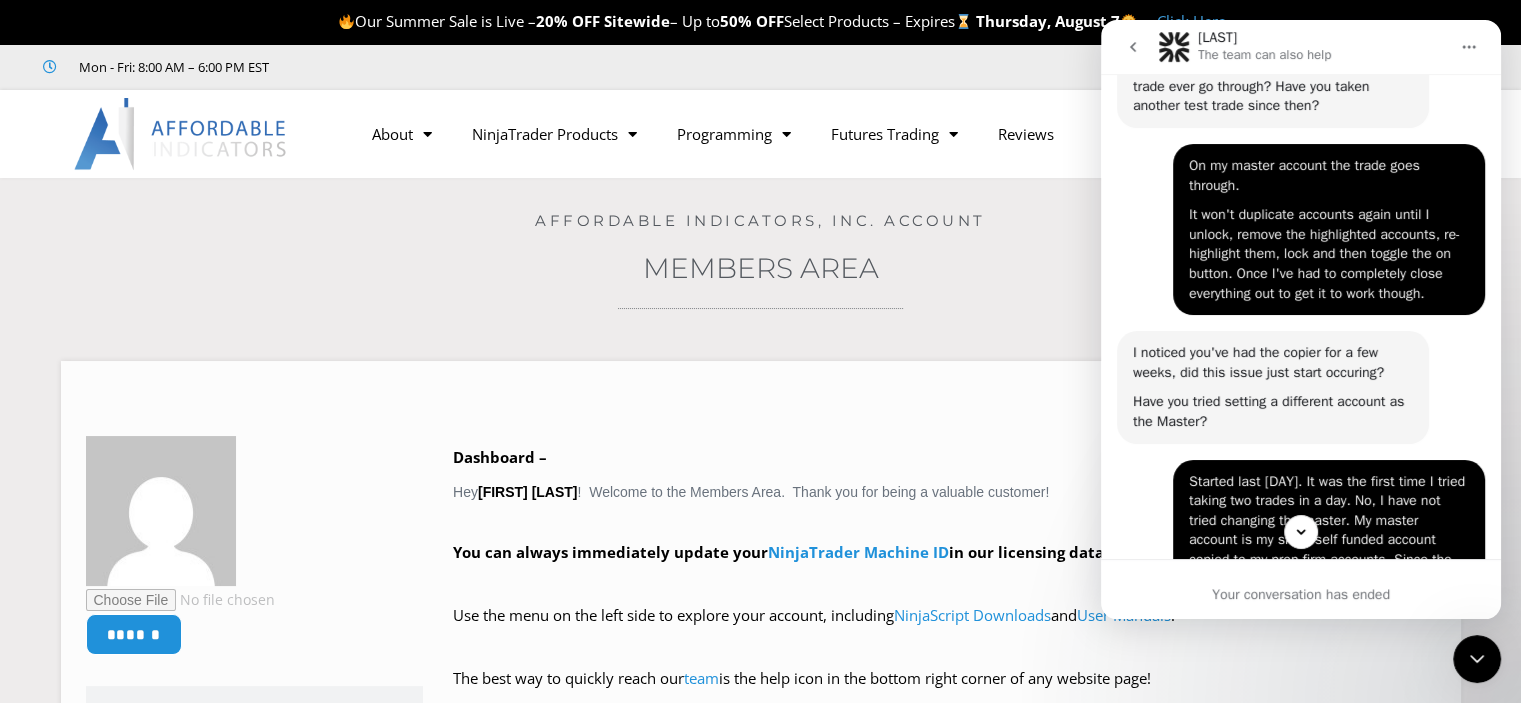 click at bounding box center (1469, 47) 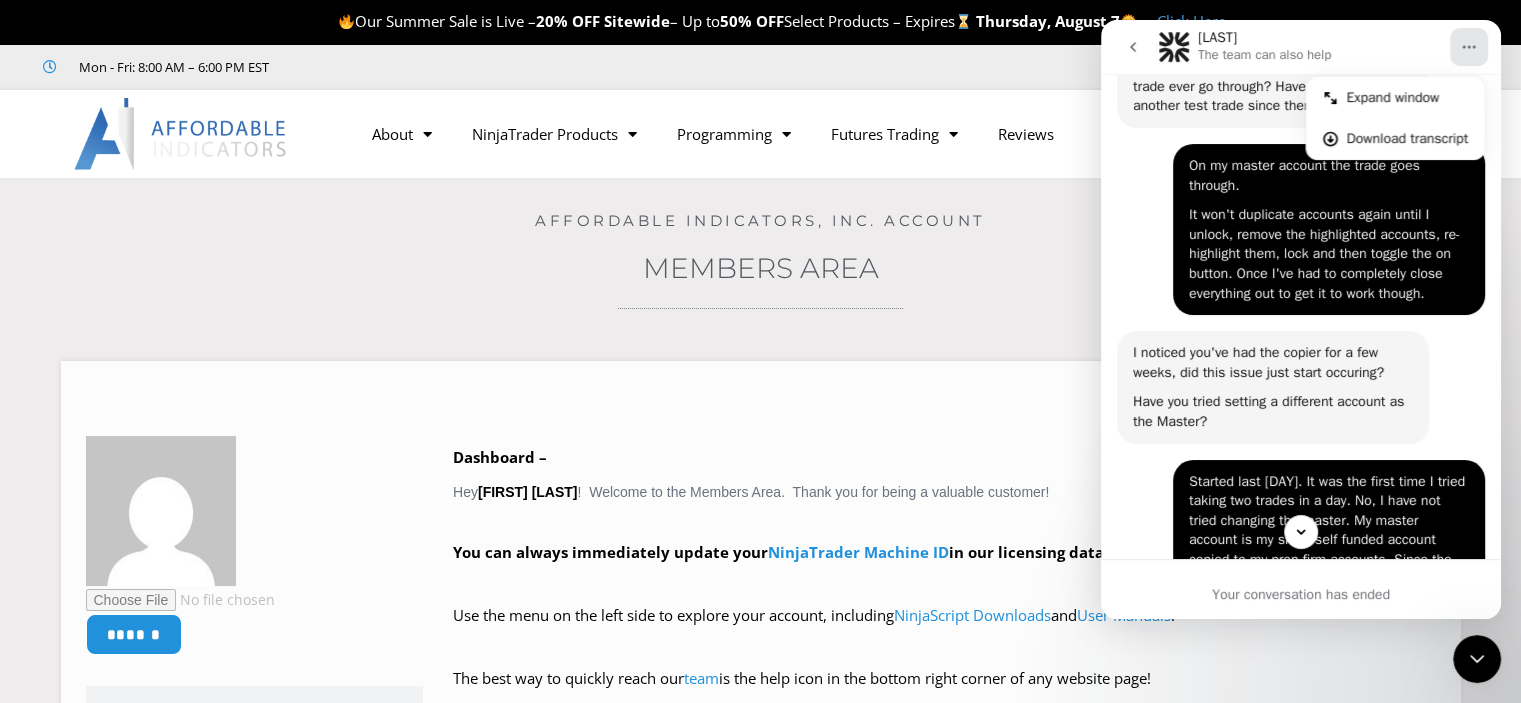 click at bounding box center (760, 308) 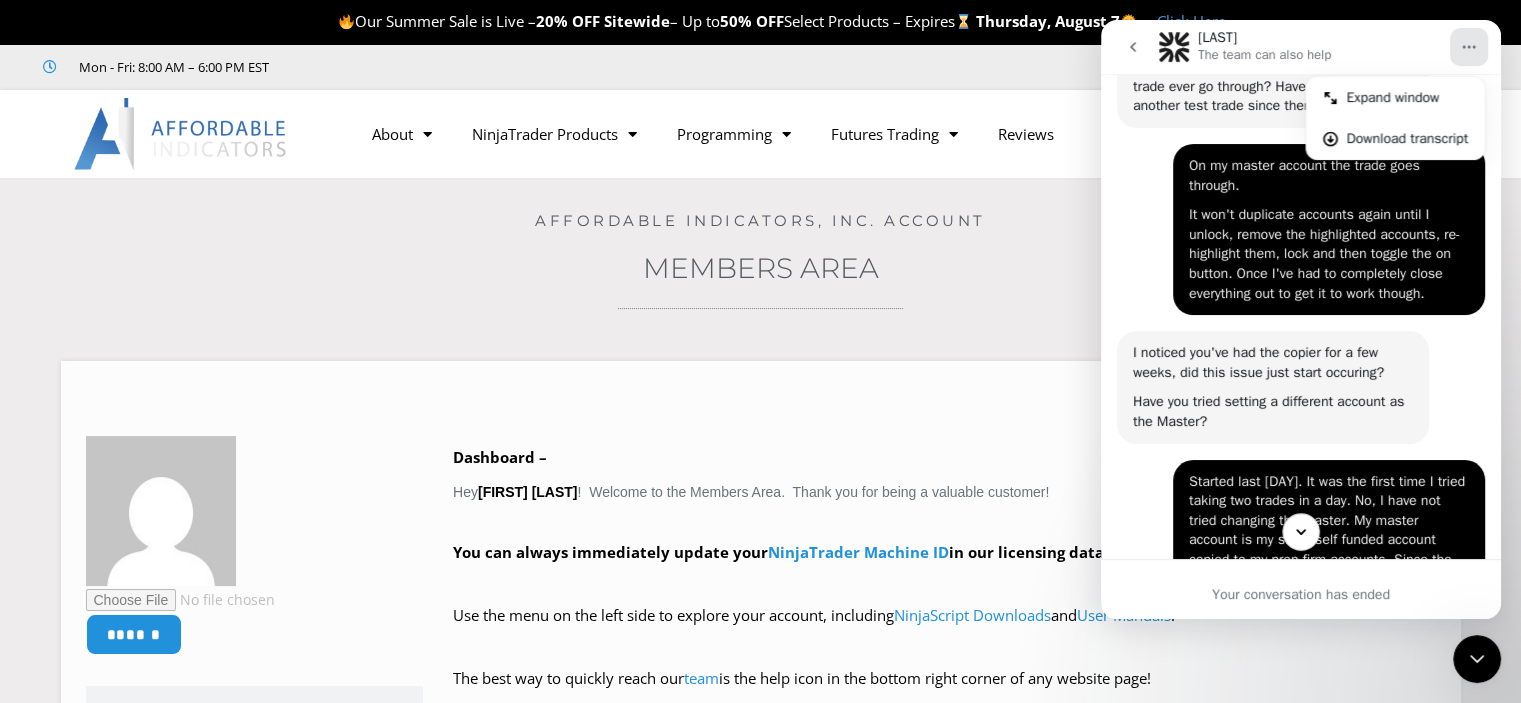click 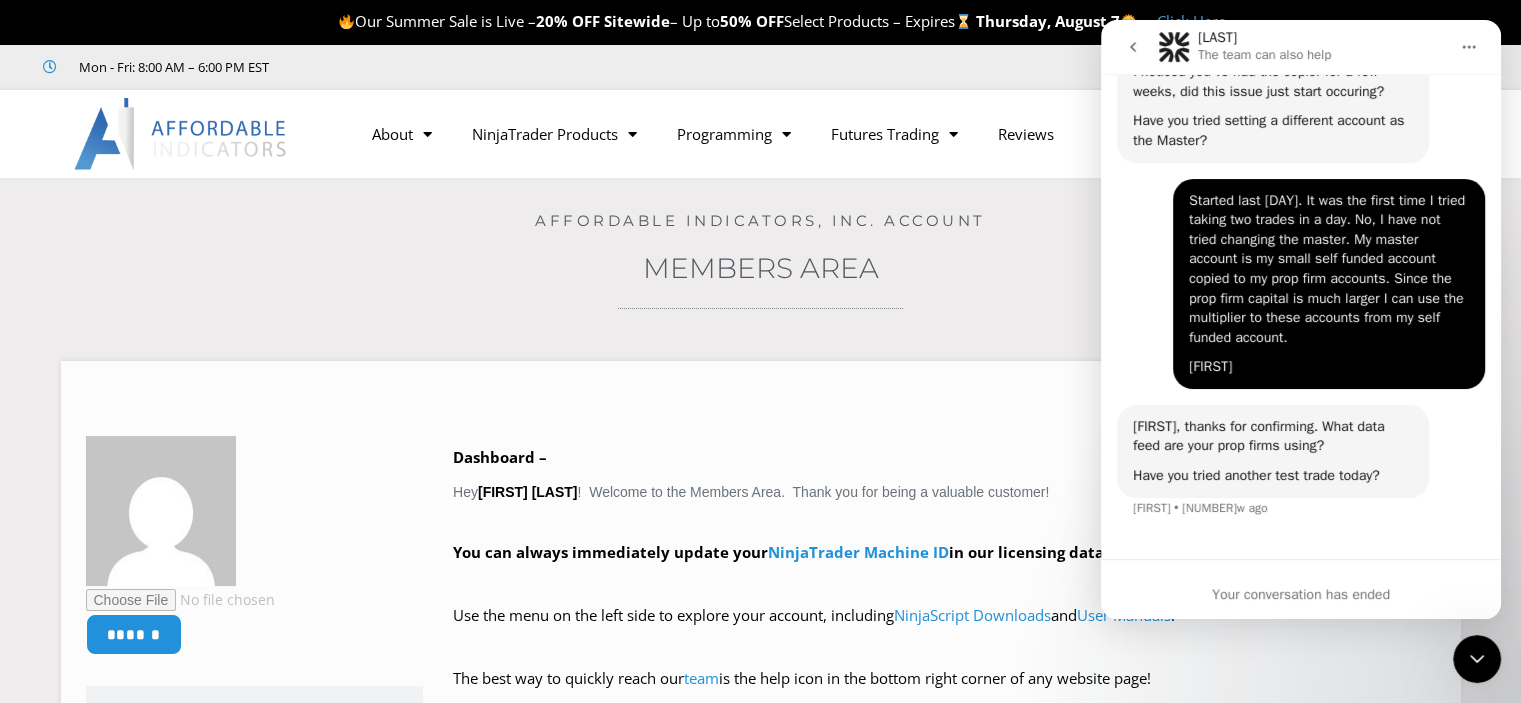 scroll, scrollTop: 3395, scrollLeft: 0, axis: vertical 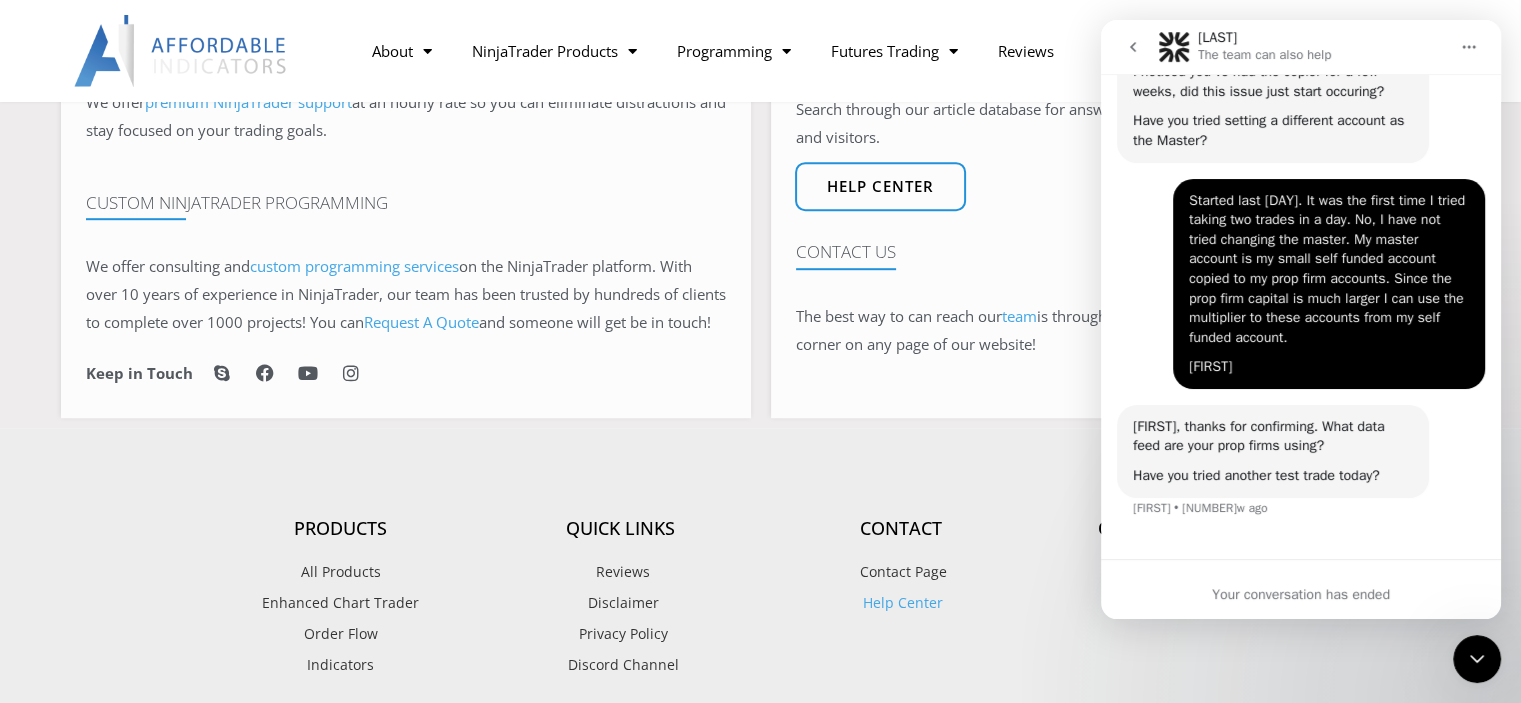 click on "Operating Hours" at bounding box center (1181, 529) 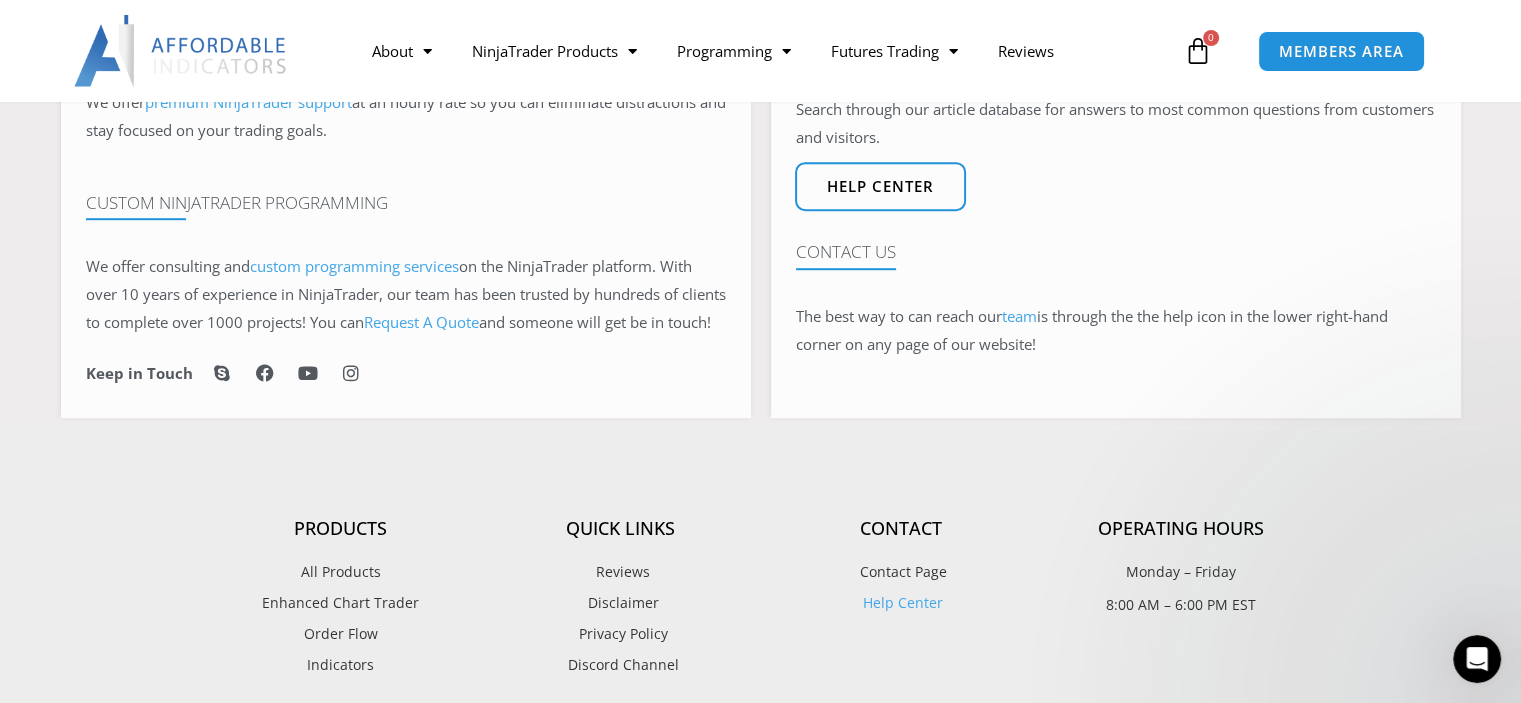 scroll, scrollTop: 0, scrollLeft: 0, axis: both 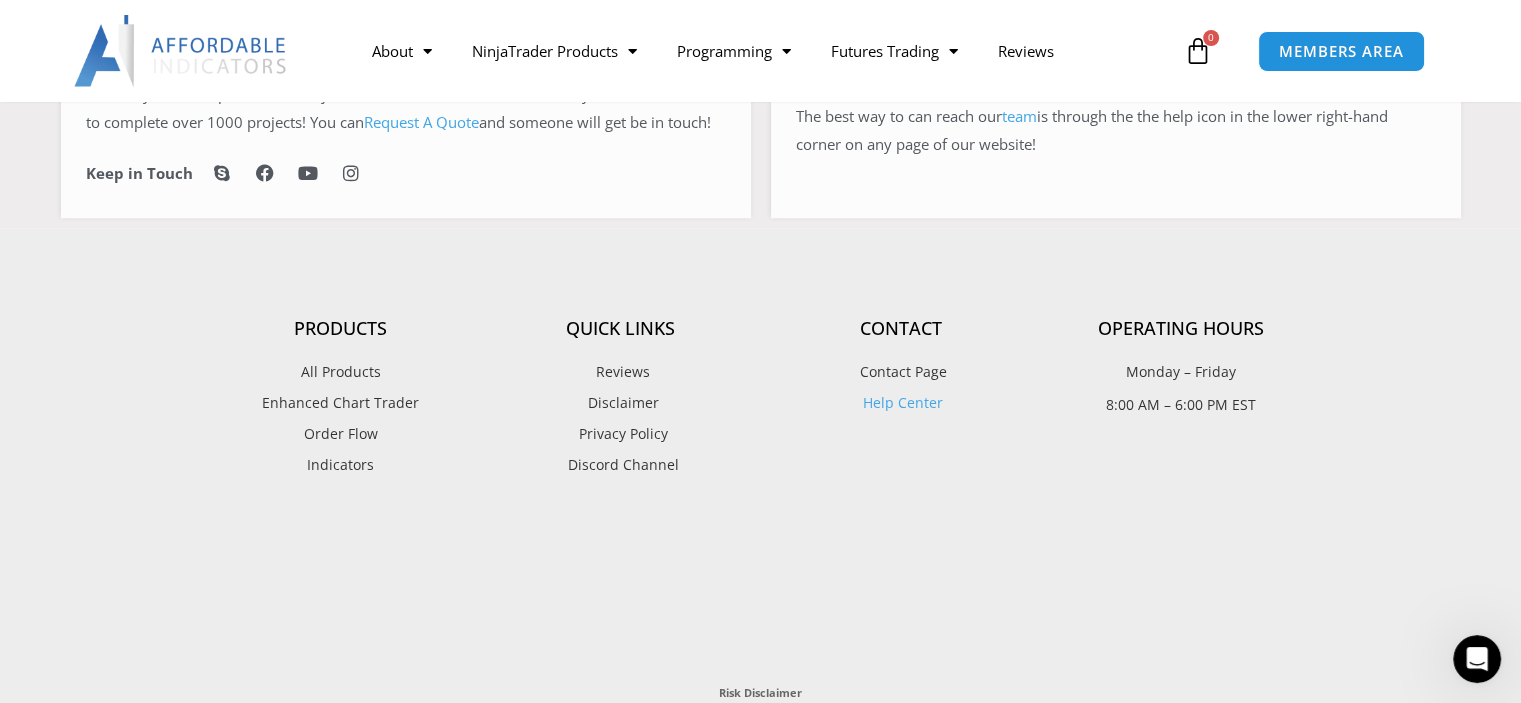 click on "Contact Page" at bounding box center [901, 372] 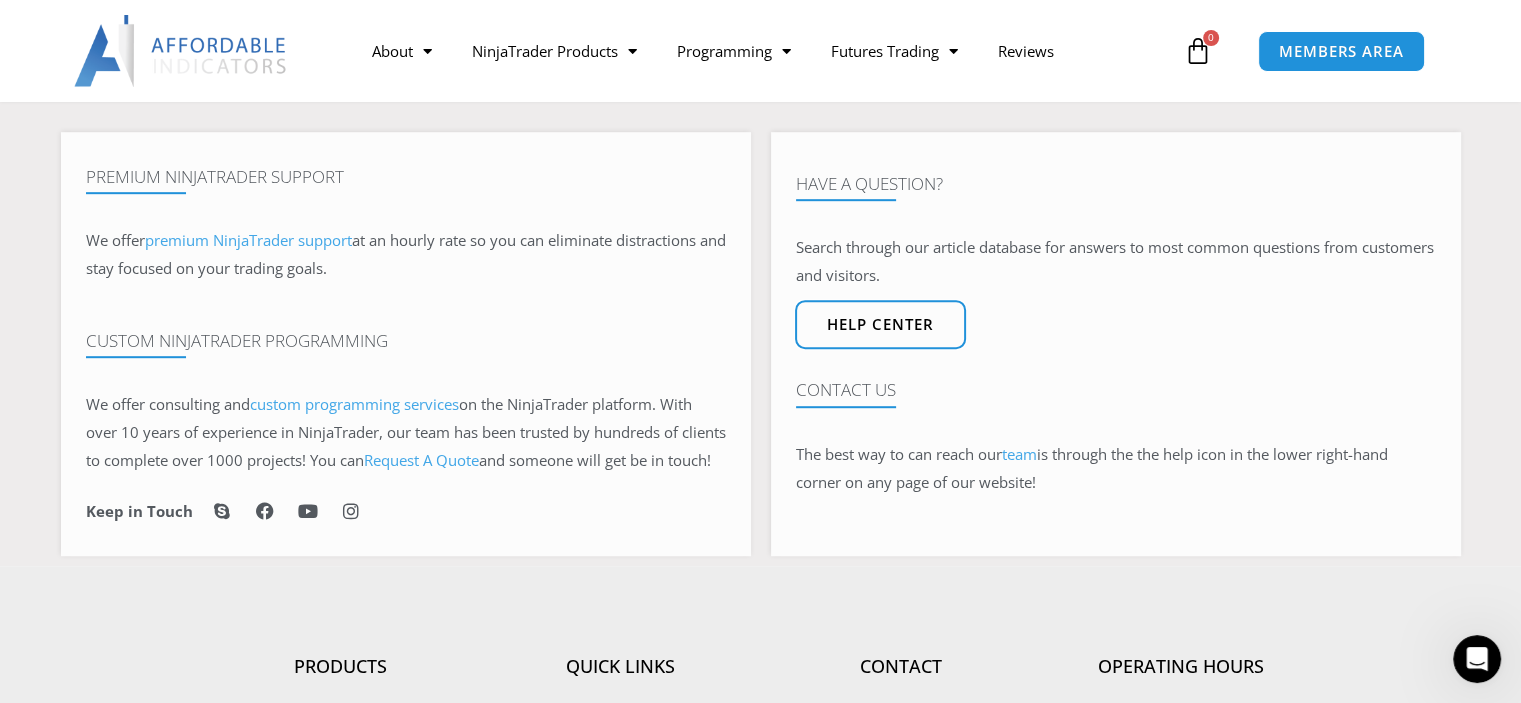 scroll, scrollTop: 900, scrollLeft: 0, axis: vertical 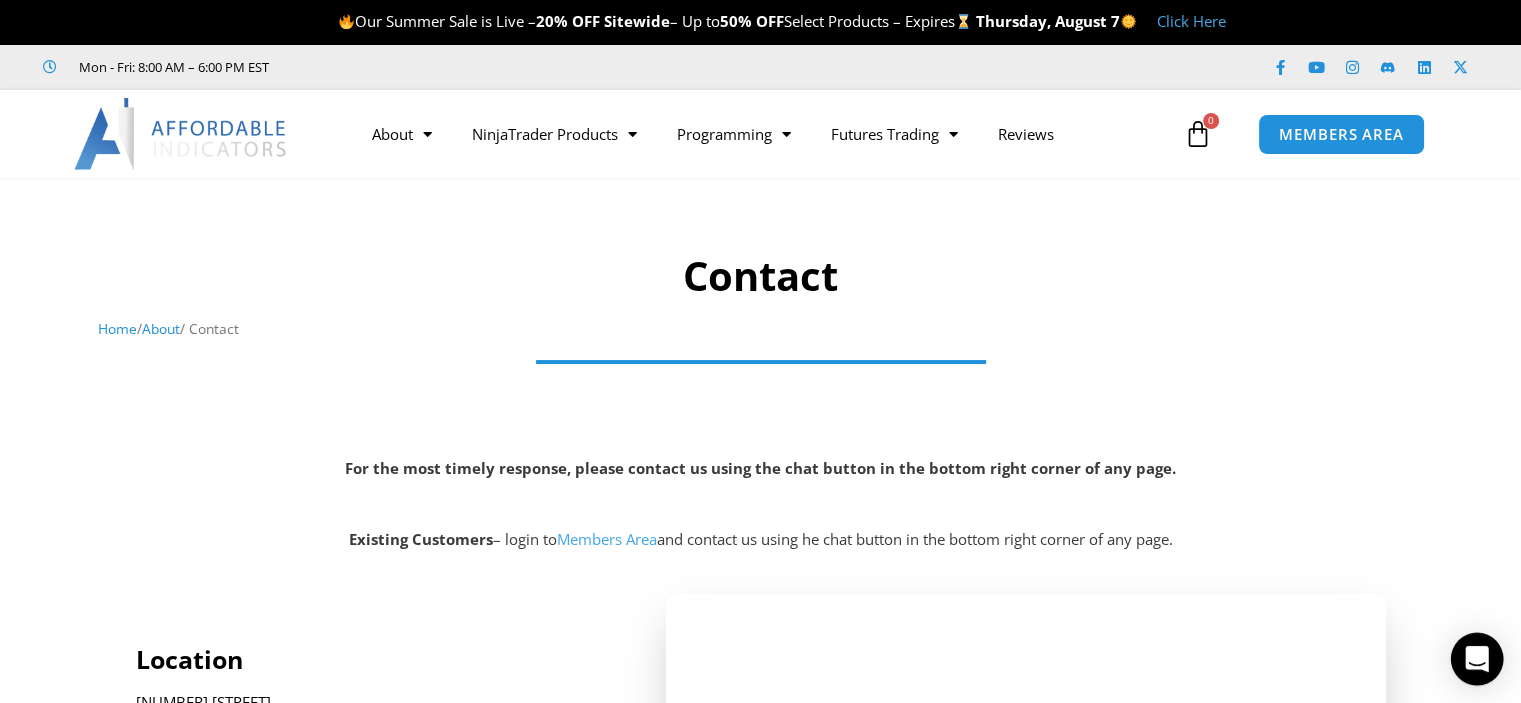 click 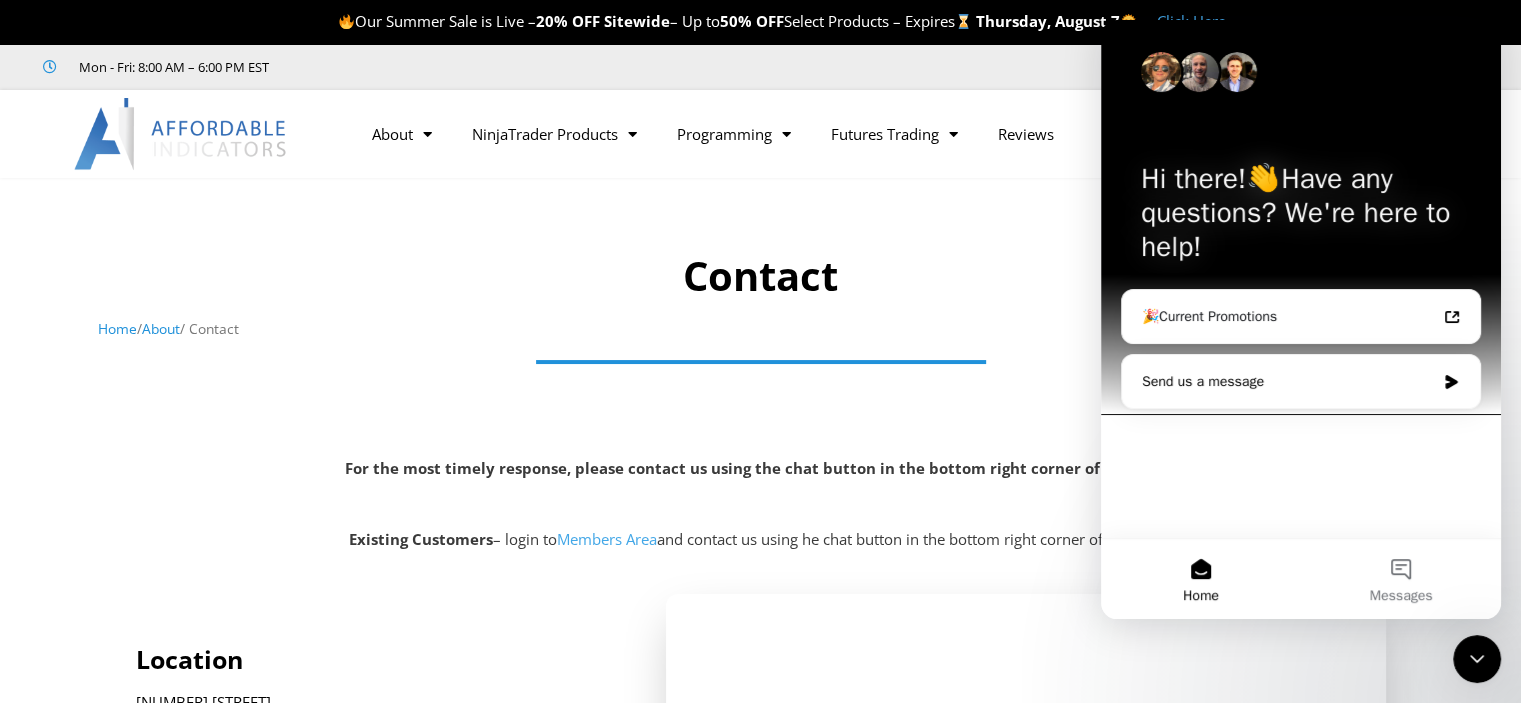scroll, scrollTop: 0, scrollLeft: 0, axis: both 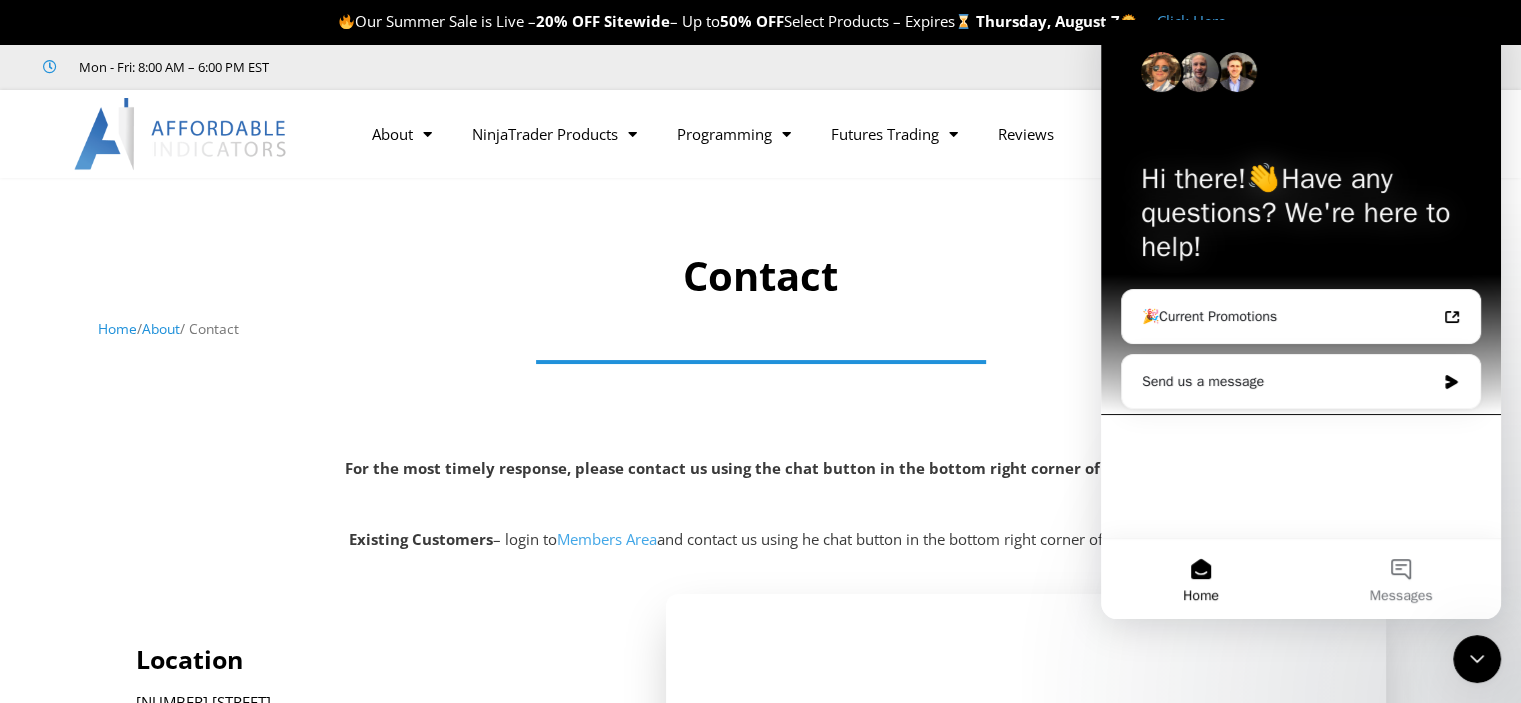 click on "Contact  /  About  / Contact" at bounding box center (760, 301) 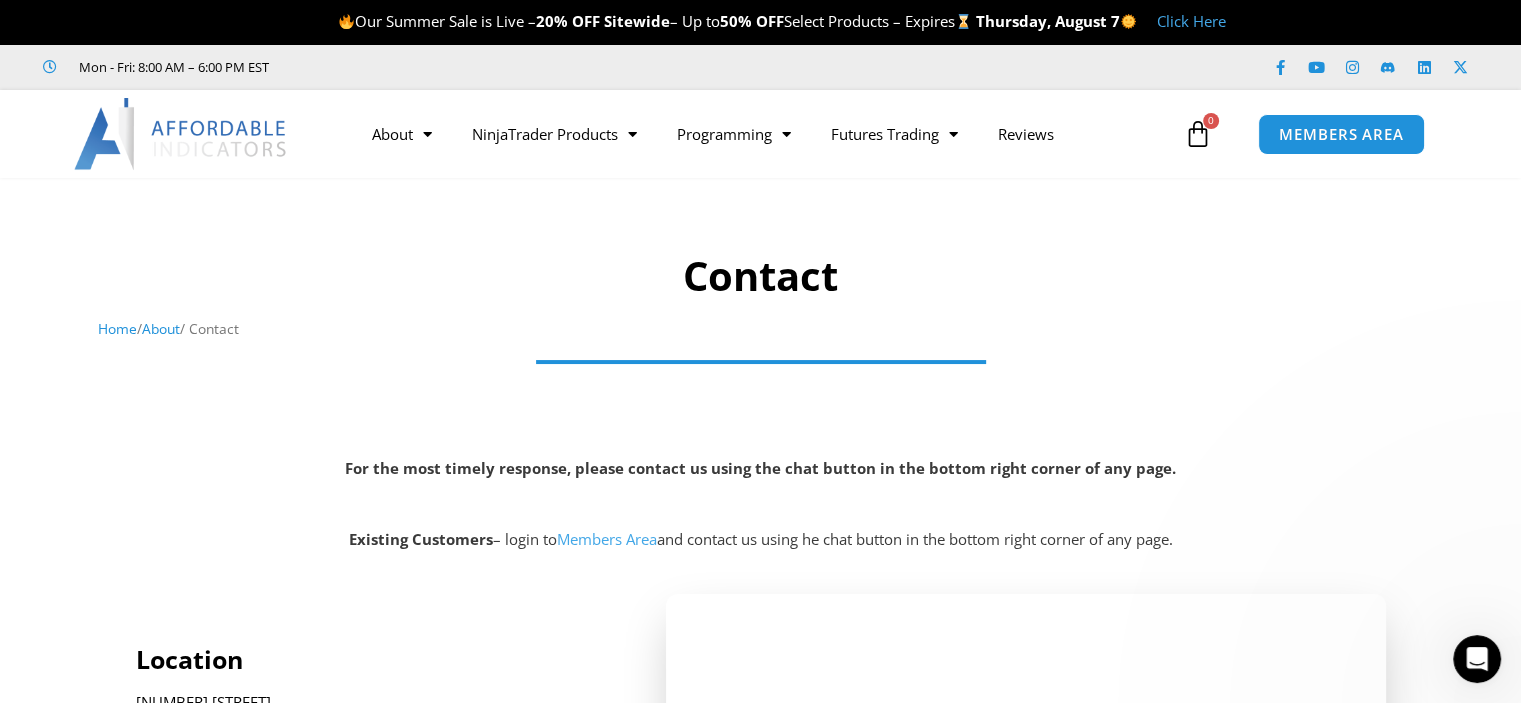 scroll, scrollTop: 0, scrollLeft: 0, axis: both 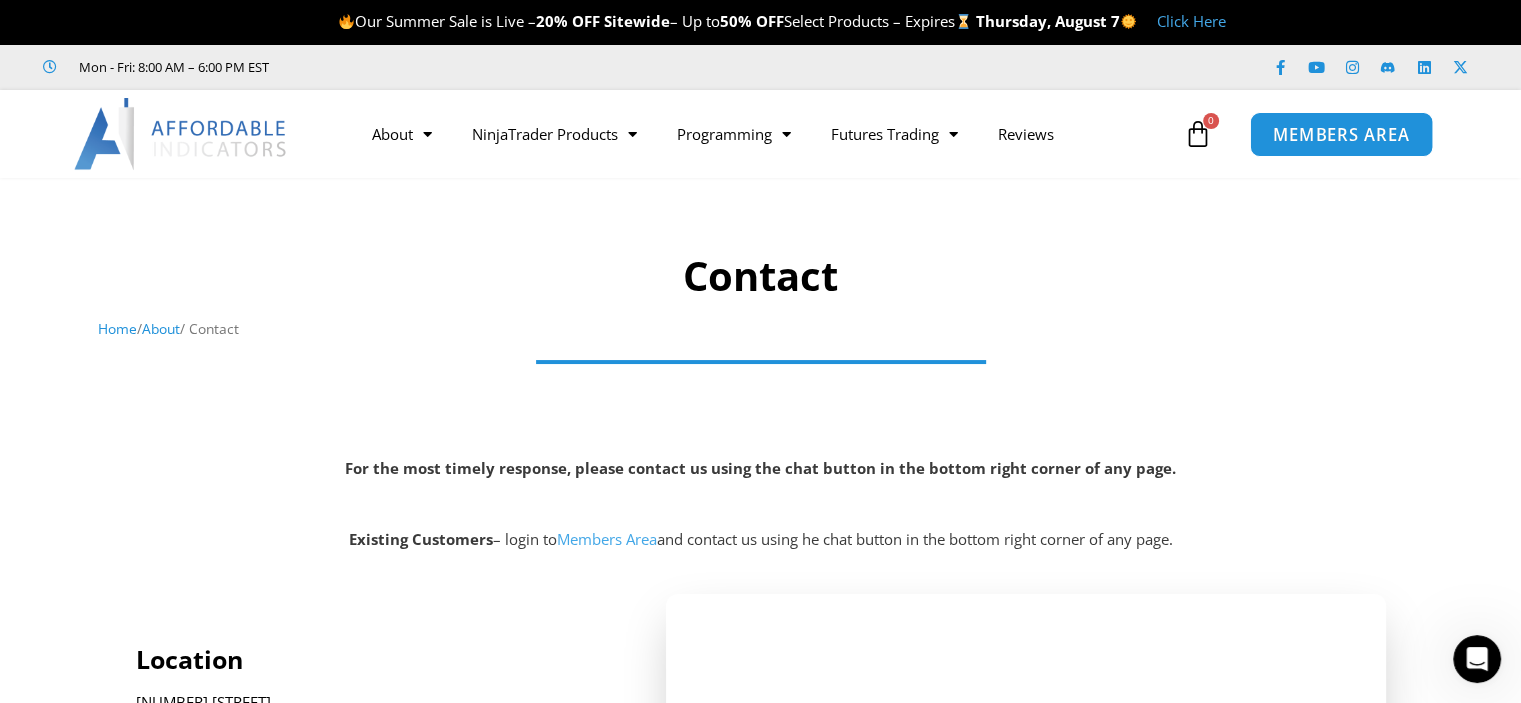 click on "MEMBERS AREA" at bounding box center [1341, 134] 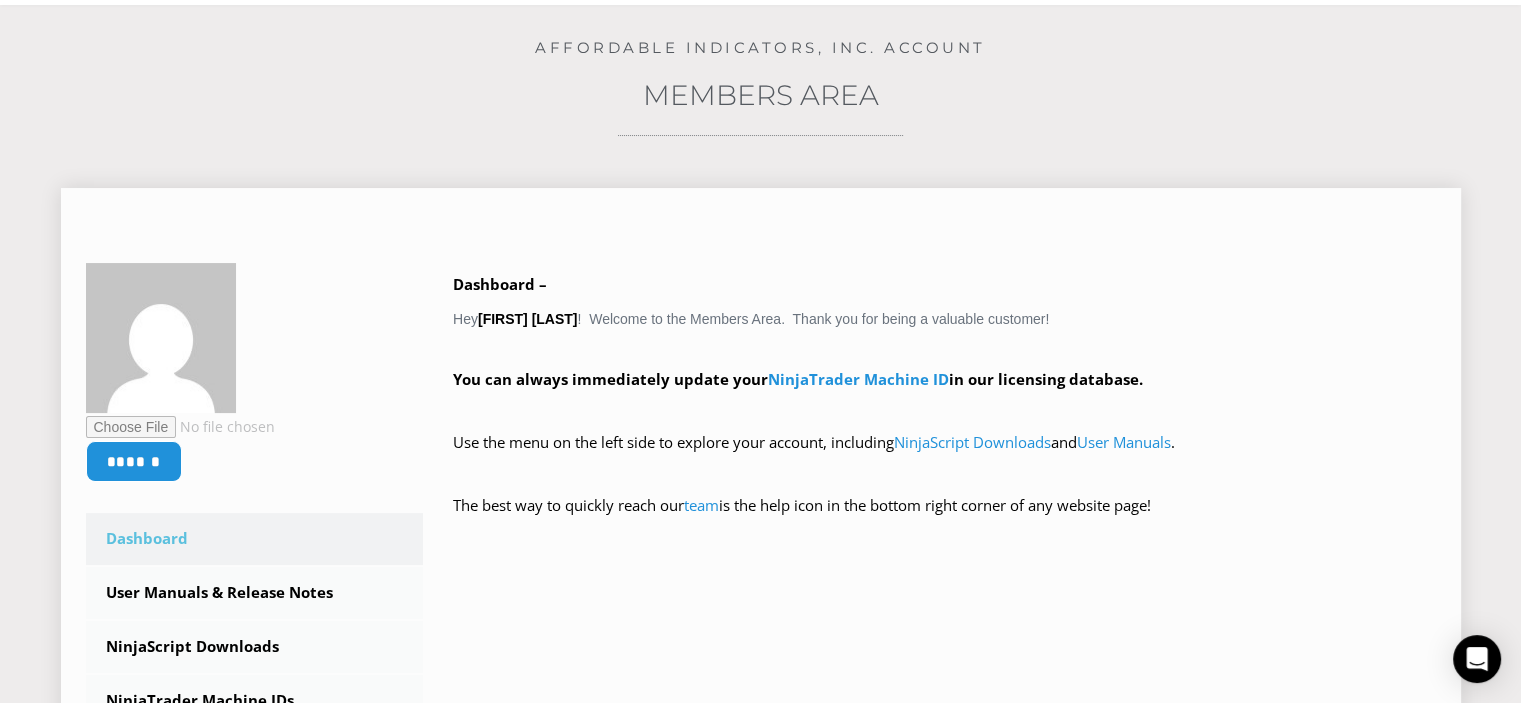 scroll, scrollTop: 0, scrollLeft: 0, axis: both 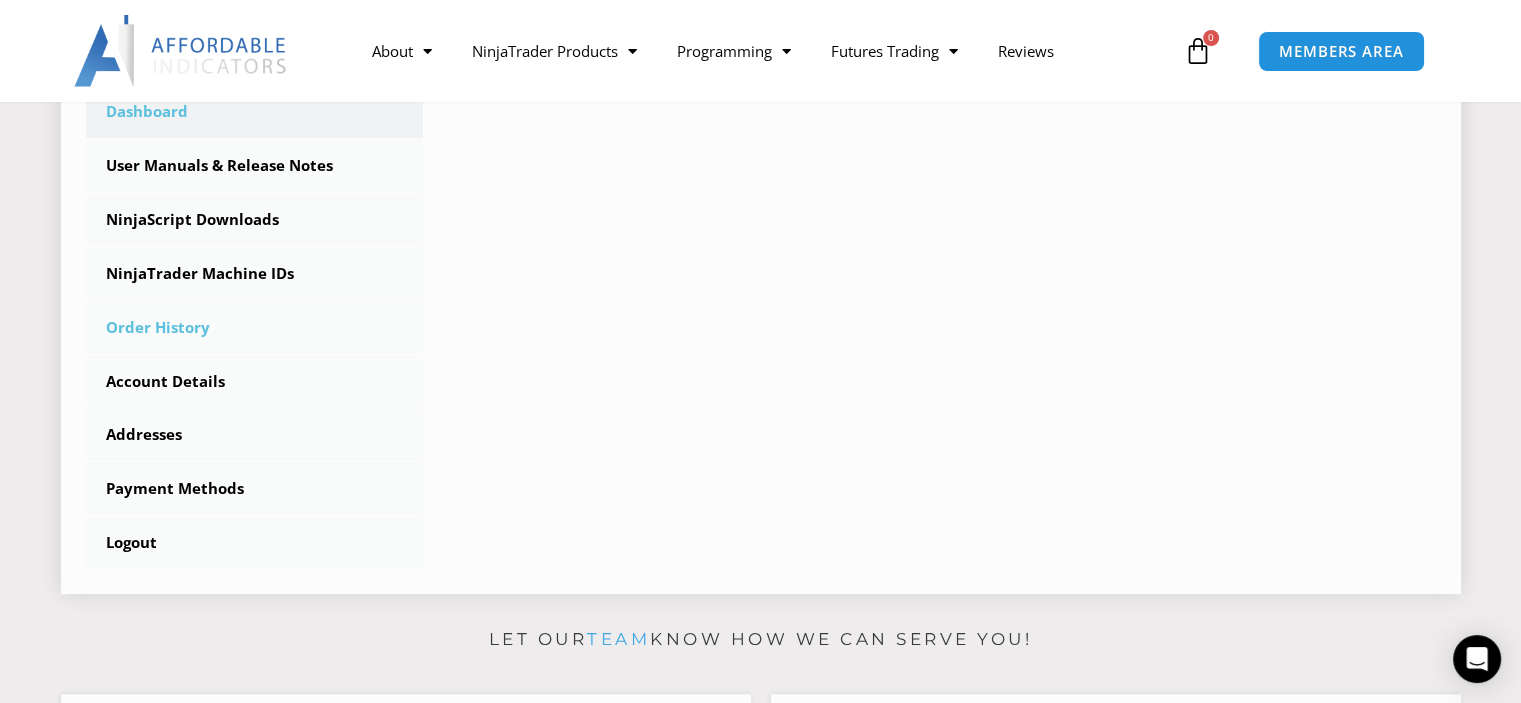 click on "Order History" at bounding box center (255, 328) 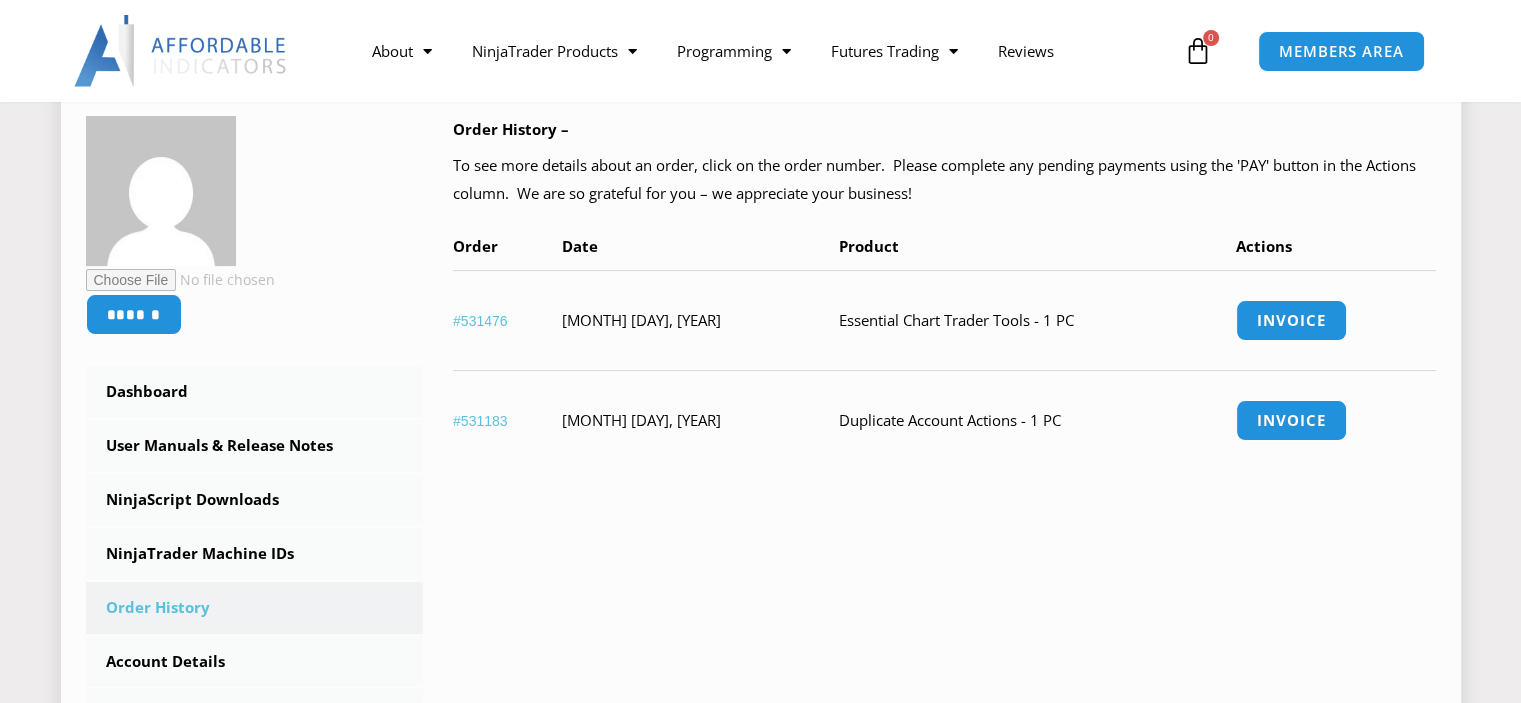scroll, scrollTop: 300, scrollLeft: 0, axis: vertical 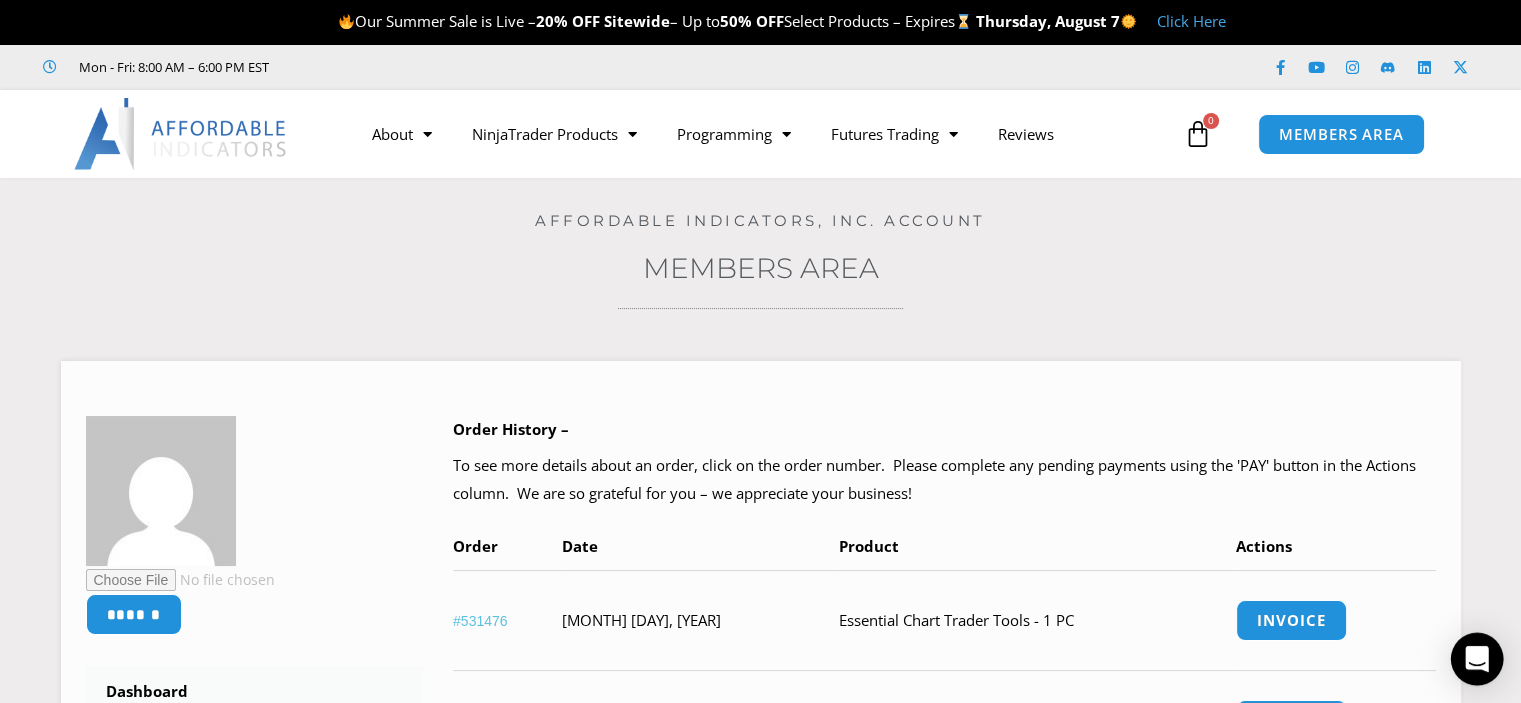 click at bounding box center (1477, 659) 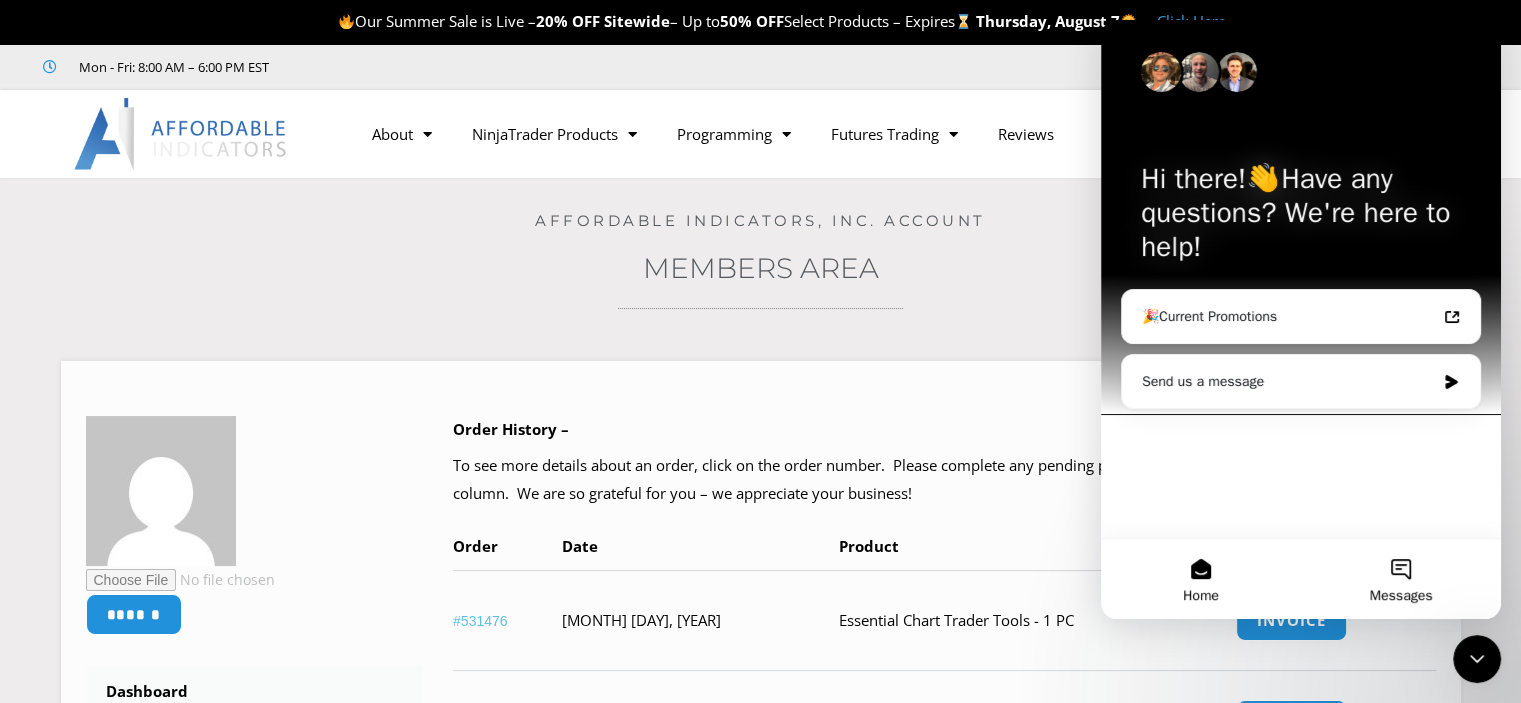 scroll, scrollTop: 0, scrollLeft: 0, axis: both 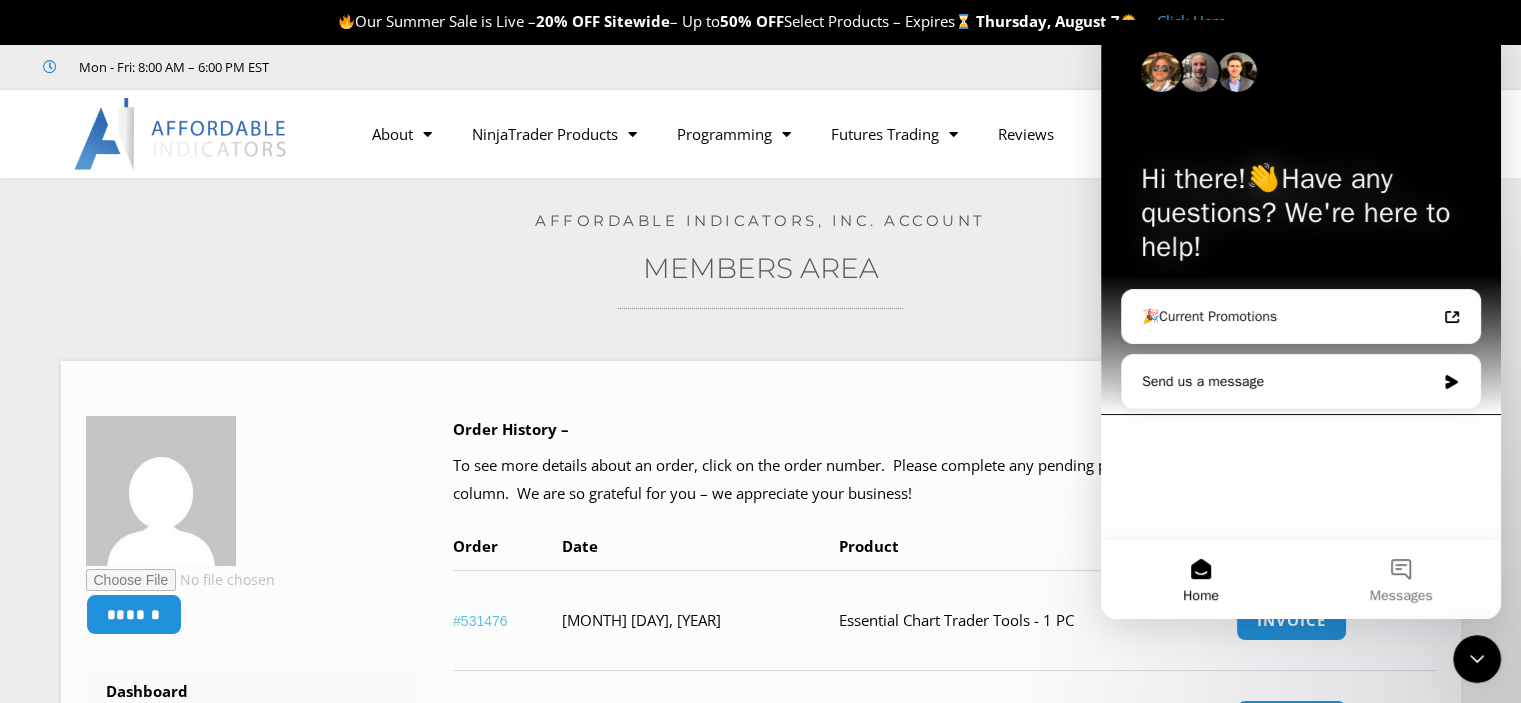 click 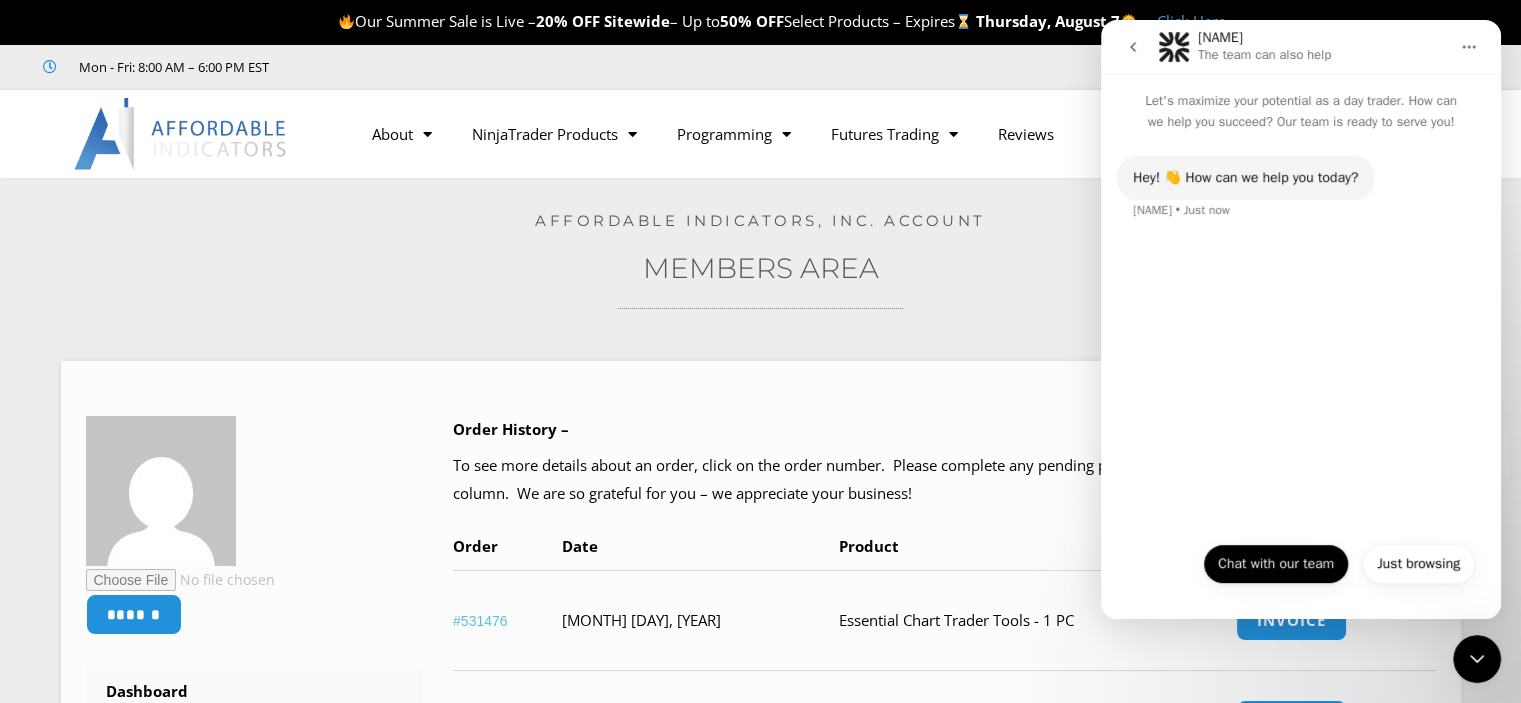 click on "Chat with our team" at bounding box center (1276, 564) 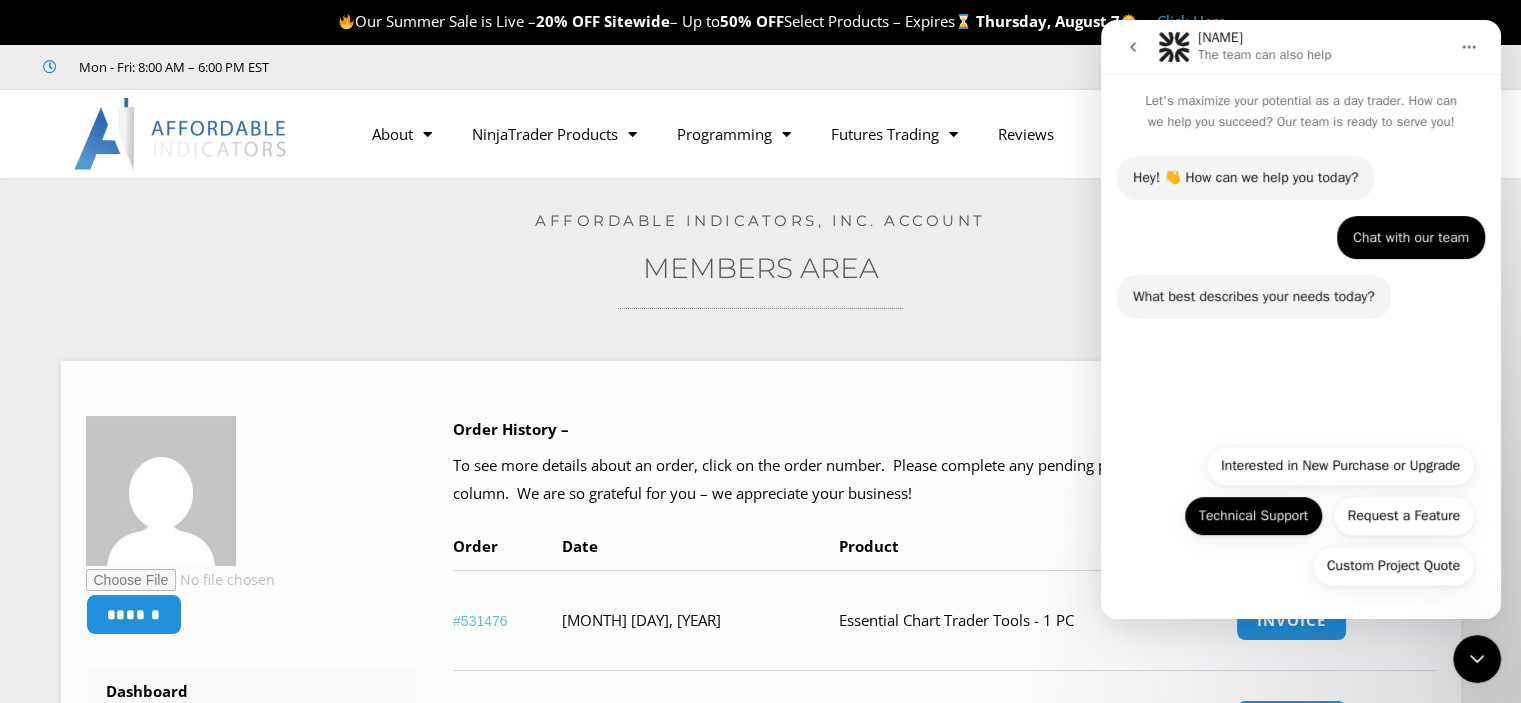 click on "Technical Support" at bounding box center (1253, 516) 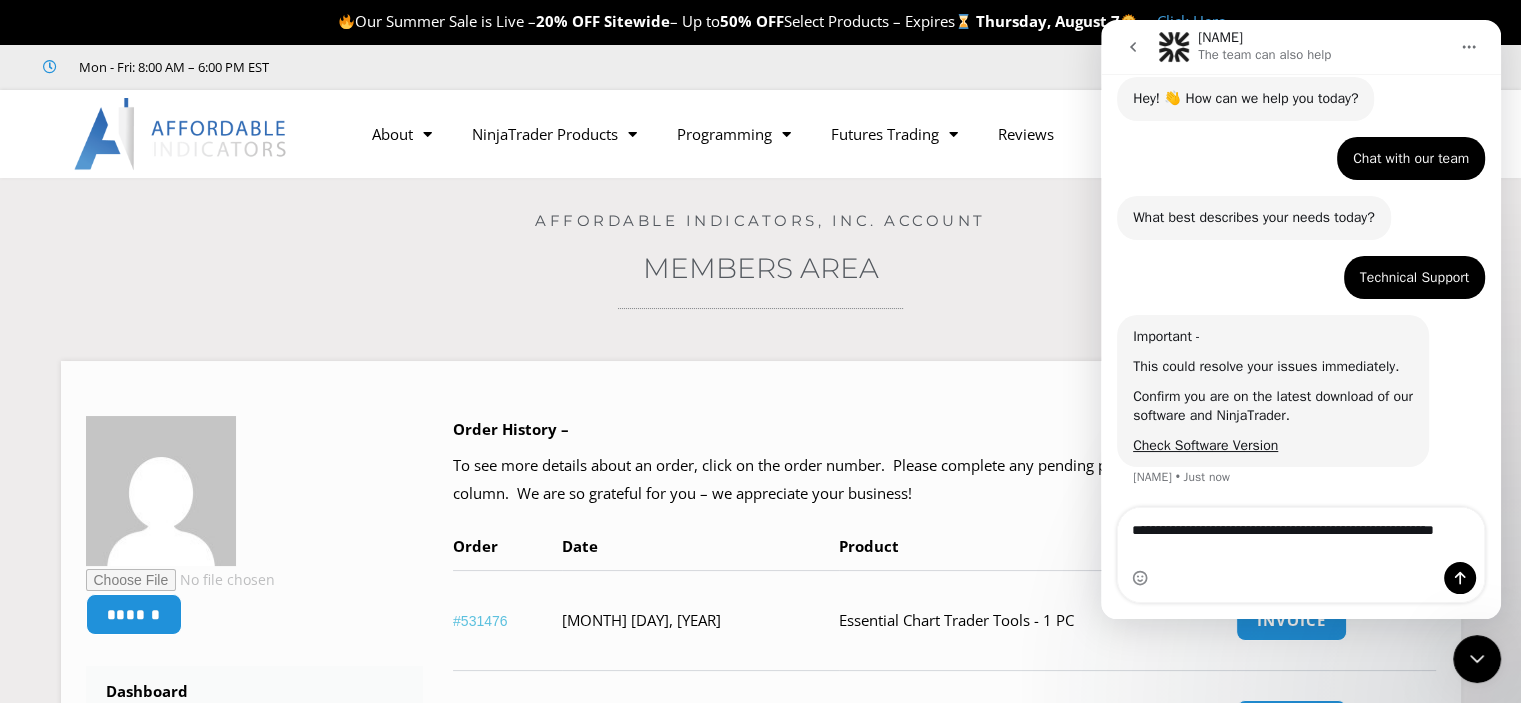 scroll, scrollTop: 80, scrollLeft: 0, axis: vertical 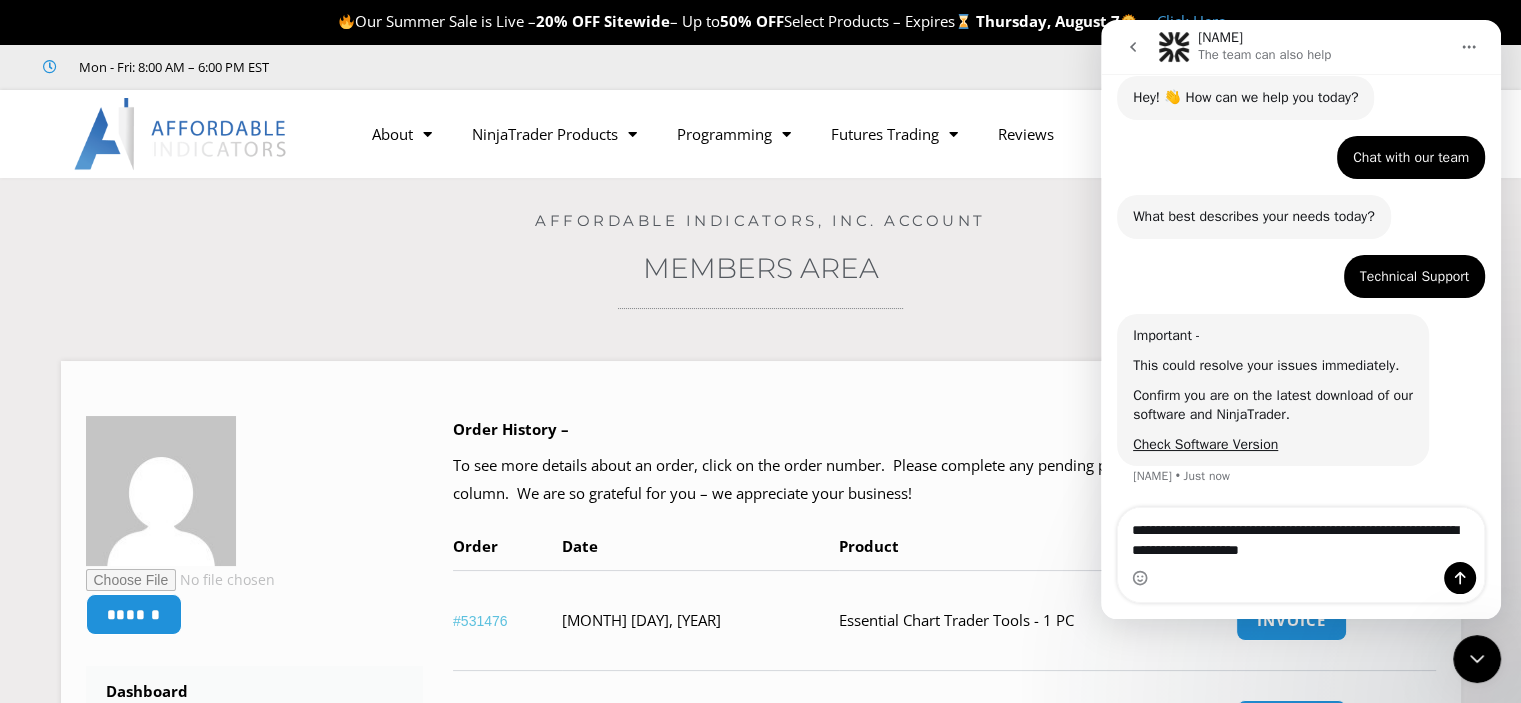 type on "**********" 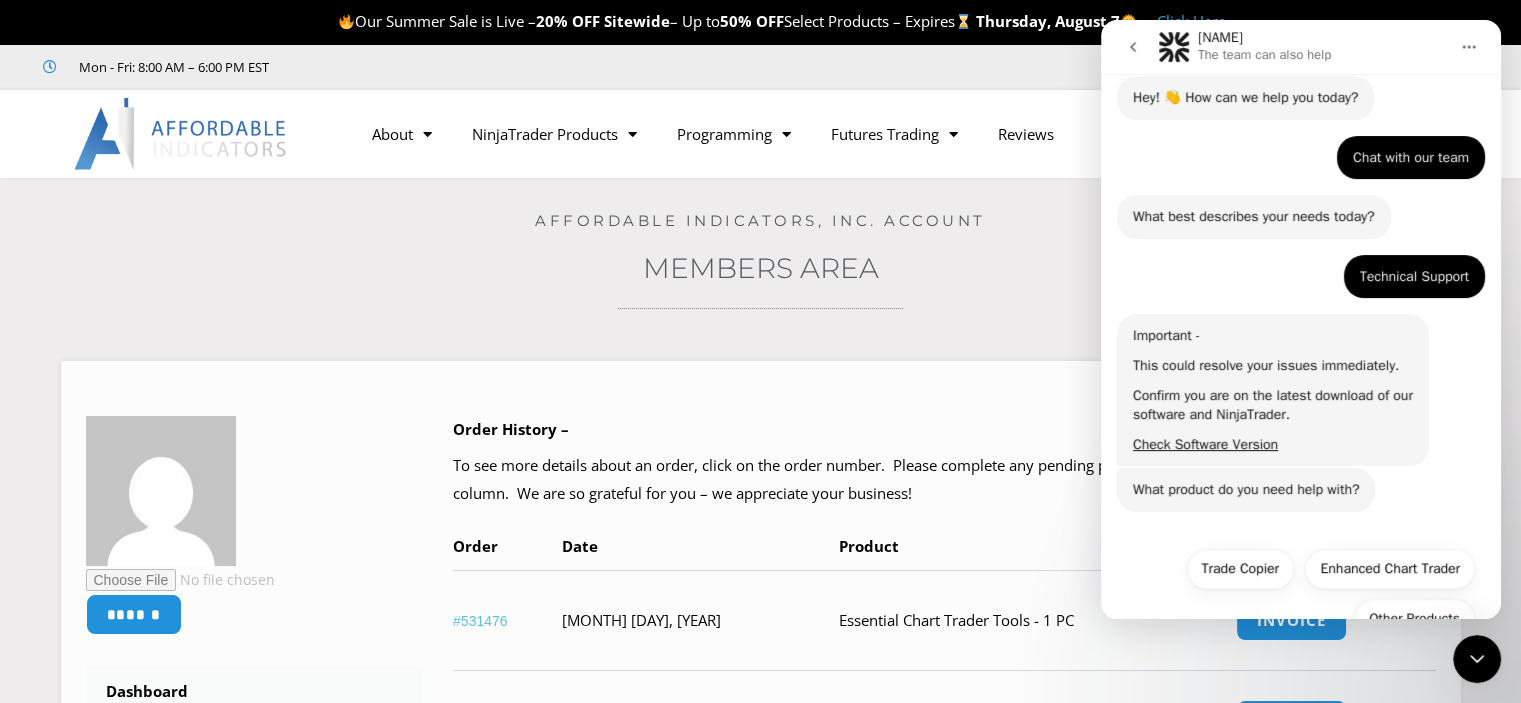 scroll, scrollTop: 132, scrollLeft: 0, axis: vertical 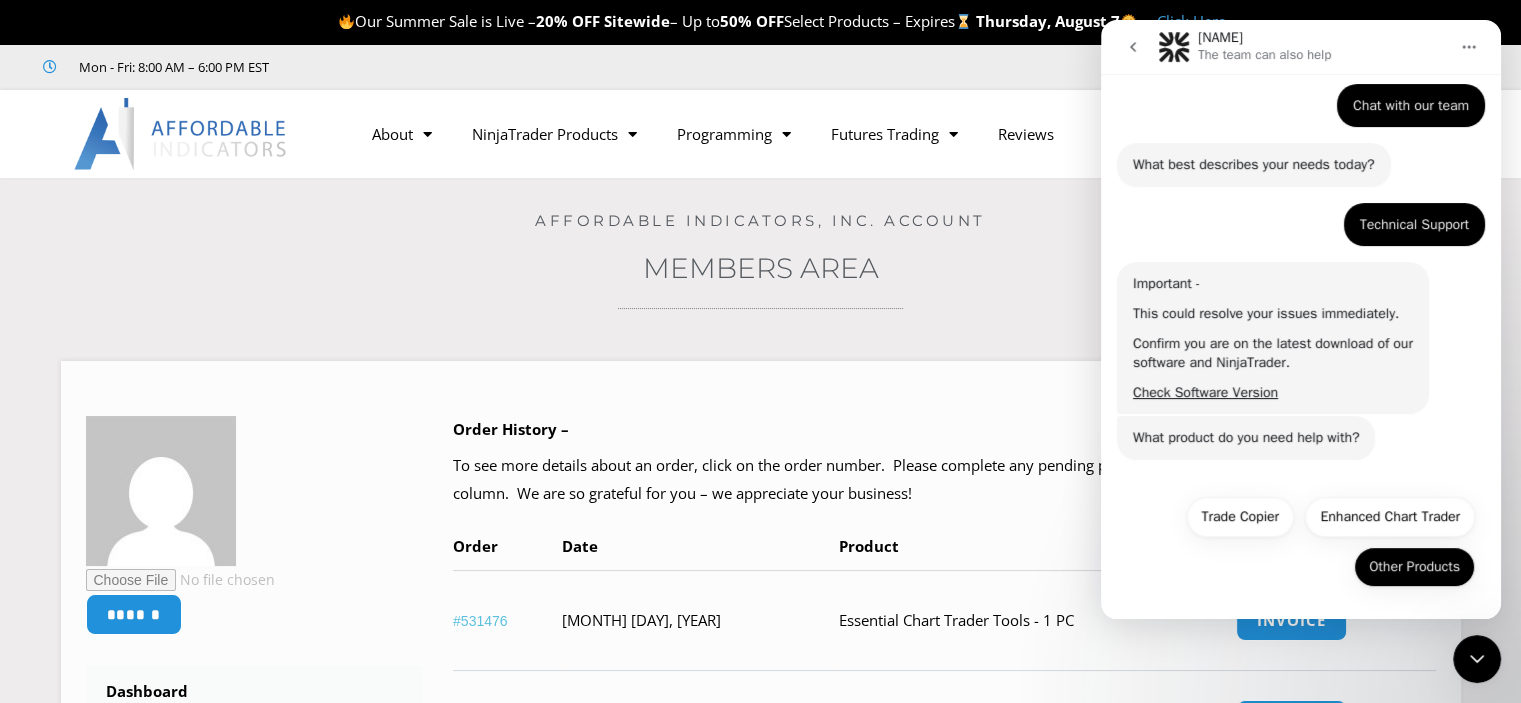 click on "Other Products" at bounding box center (1414, 567) 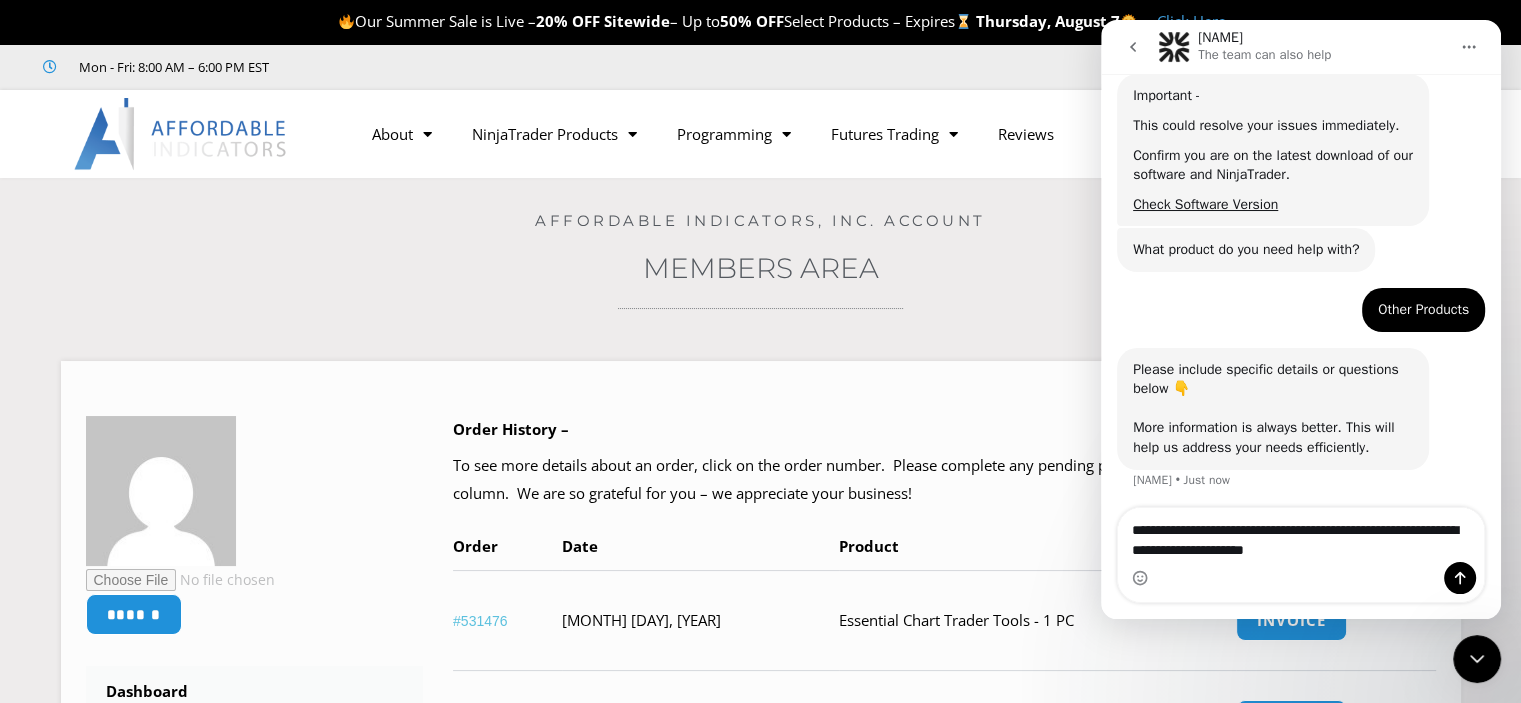 scroll, scrollTop: 323, scrollLeft: 0, axis: vertical 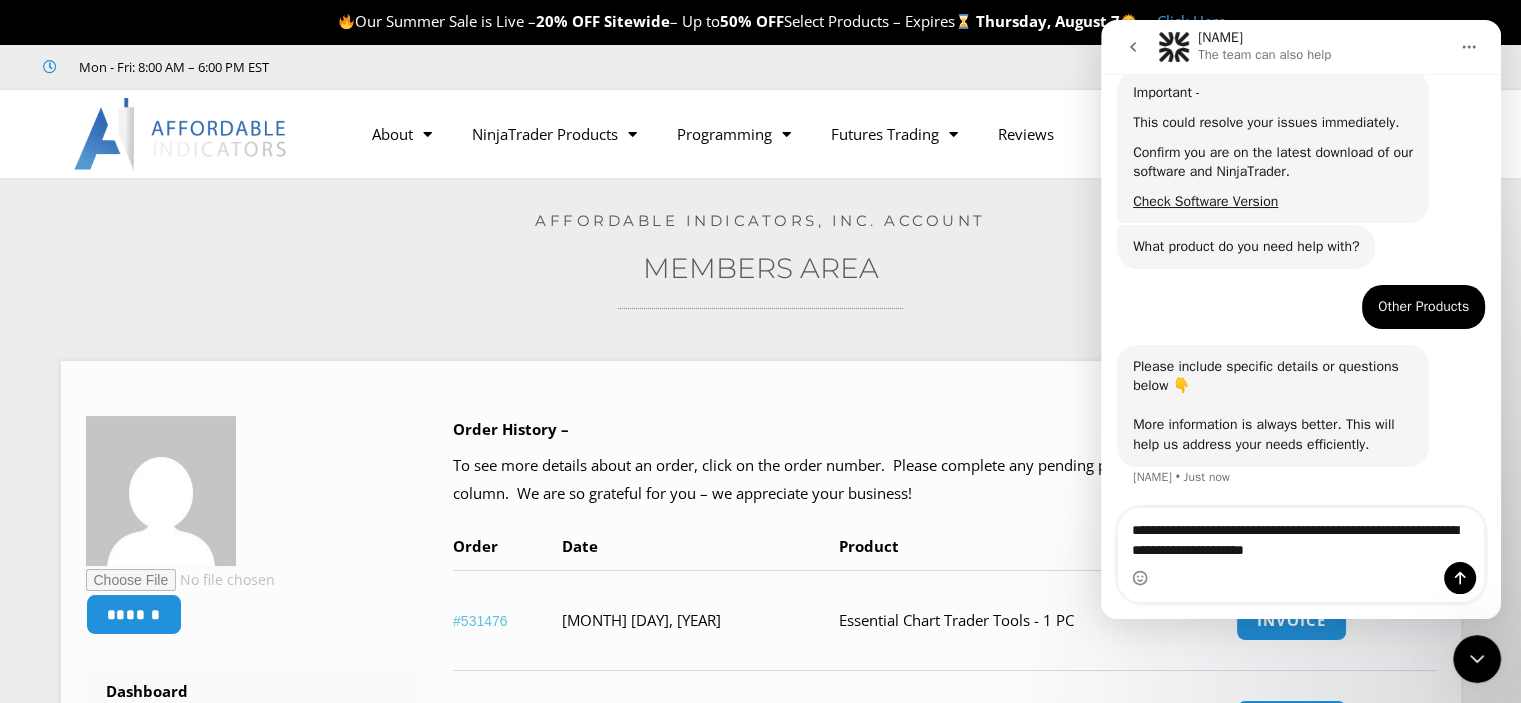drag, startPoint x: 1163, startPoint y: 553, endPoint x: 1130, endPoint y: 553, distance: 33 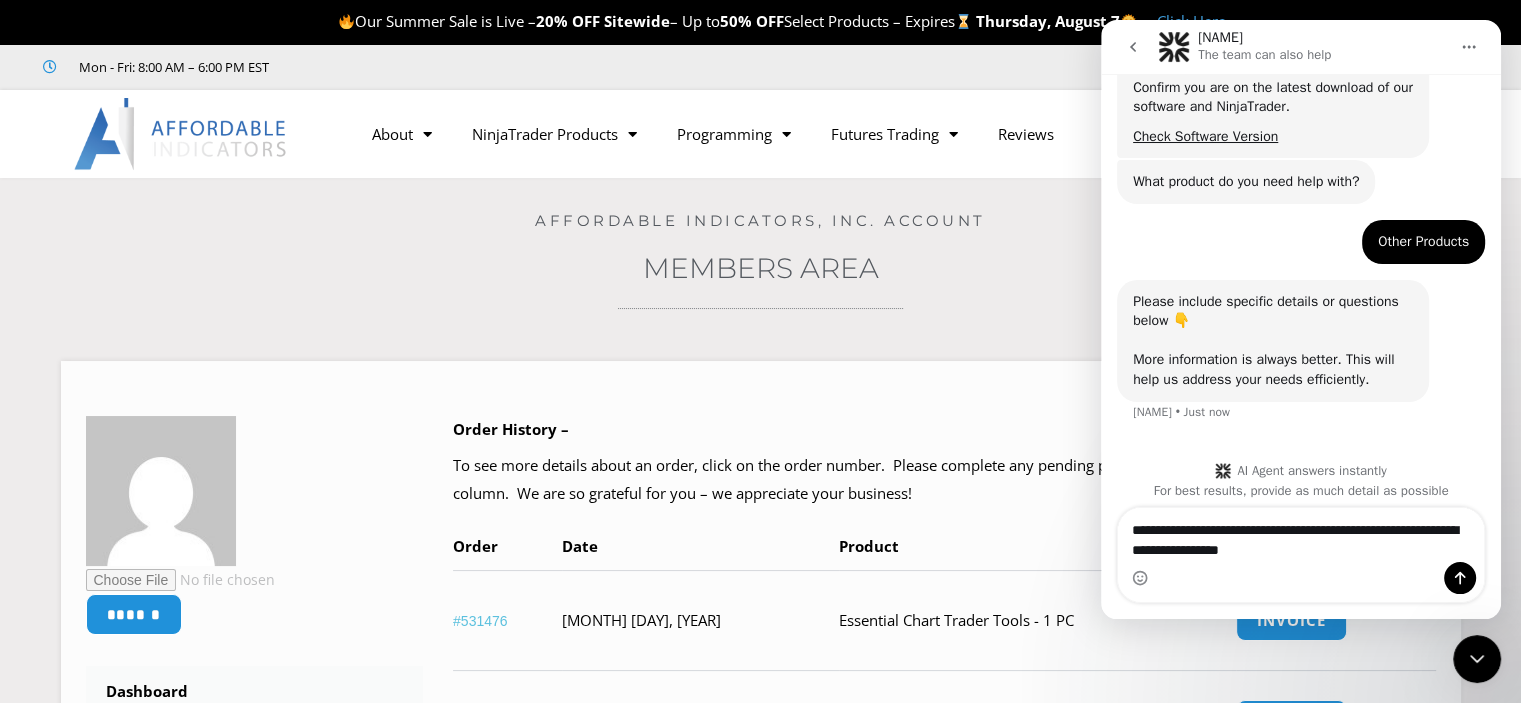 scroll, scrollTop: 398, scrollLeft: 0, axis: vertical 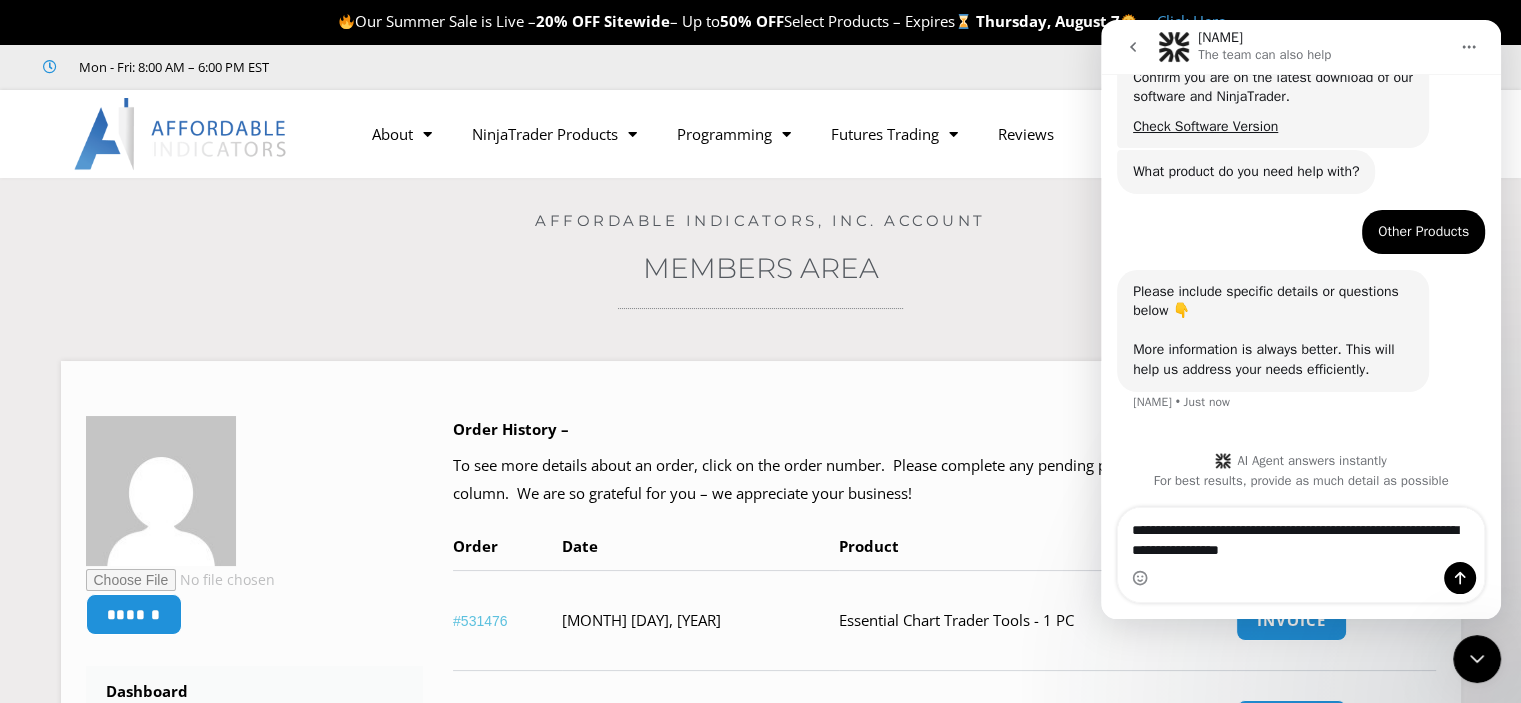 click on "**********" at bounding box center (1301, 535) 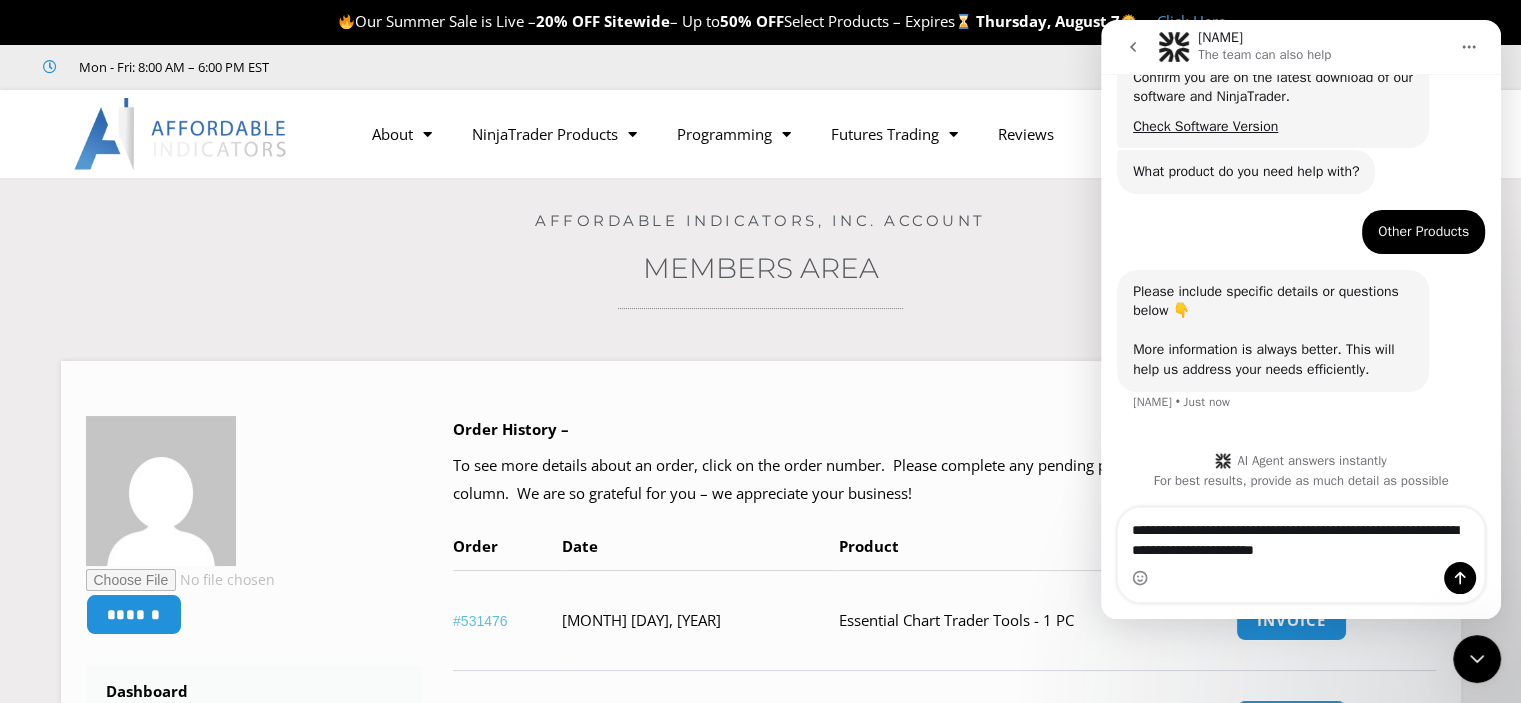 click on "**********" at bounding box center (1301, 535) 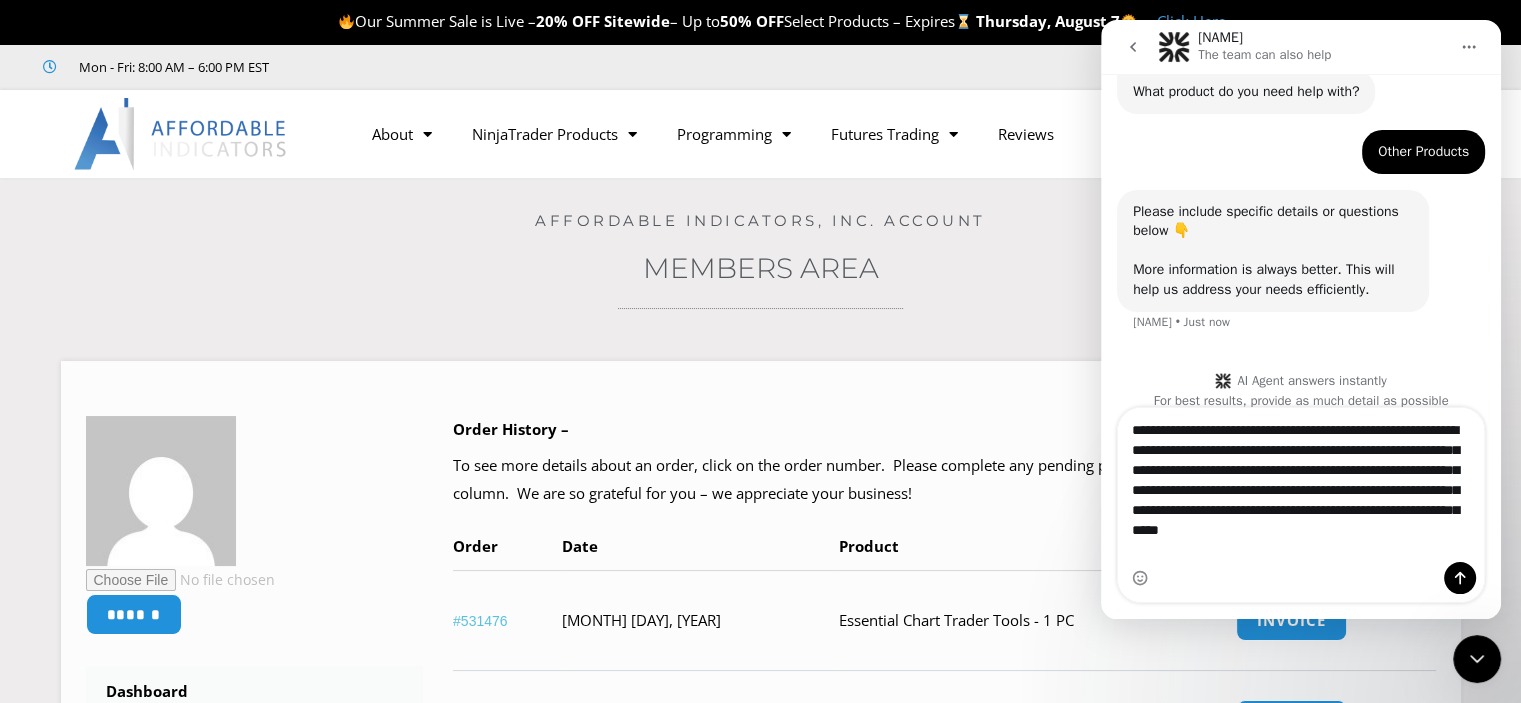 scroll, scrollTop: 498, scrollLeft: 0, axis: vertical 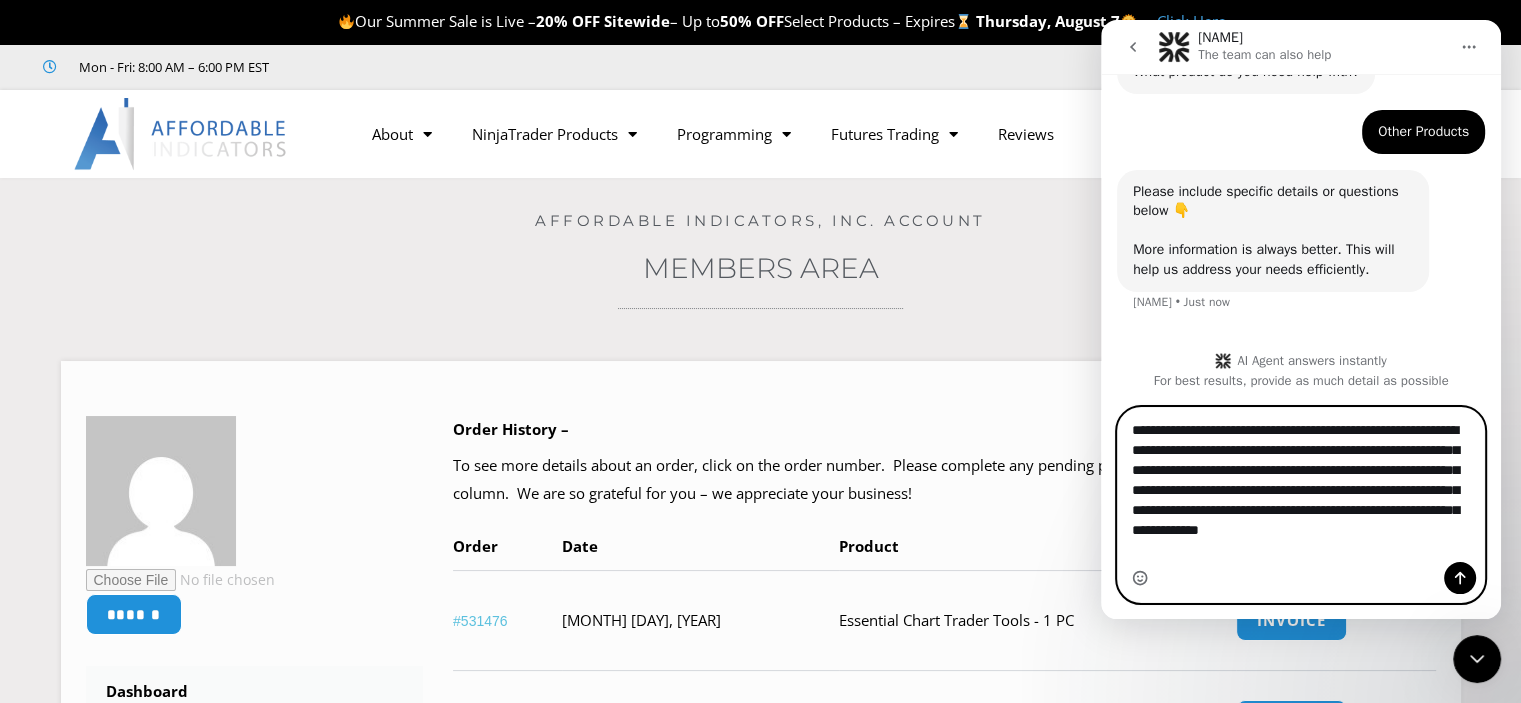 click 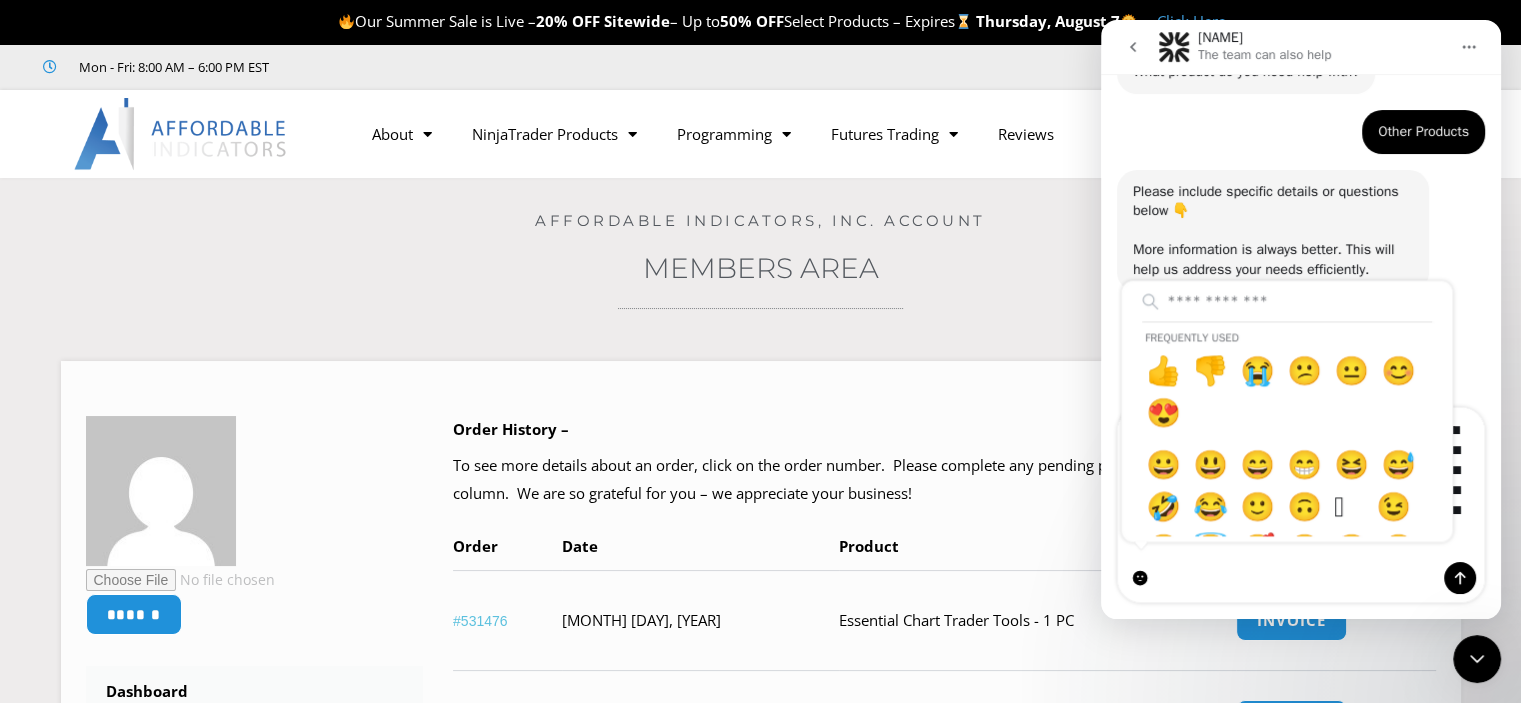click on "Frequently used 👍 👎 😭 😕 😐 😊 😍 😀 😃 😄 😁 😆 😅 🤣 😂 🙂 🙃 🫠 😉 😊 😇 🥰 😍 🤩 😘 😗 😚 😙 🥲 😋 😛 😜 🤪 😝 🤑 🤗 🤭 🫢 🫣 🤫 🤔 🫡 🤐 🤨 😐 😑 😶 🫥 😶‍🌫️ 😏 😒 🙄 😬 😮‍💨 🤥 🫨 🙂‍↔️ 🙂‍↕️ 😌 😔 😪 🤤 😴 😷 🤒 🤕 🤢 🤮 🤧 🥵 🥶 🥴 😵 😵‍💫 🤯 🤠 🥳 🥸 😎 🤓 🧐 😕 🫤 😟 🙁 😮 😯 😲 😳 🥺 🥹 😦 😧 😨 😰 😥 😢 😭 😱 😖 😣 😞 😓 😩 😫 🥱 😤 😡 😠 🤬 😈 👿 💀 ☠️ 💩 🤡 👹 👺 👻 👽 👾 🤖 😺 😸 😹 😻 😼 😽 🙀 😿 😾 🙈 🙉 🙊 💌 💘 💝 💖 💗 💓 💞 💕 💟 ❣️ 💔 ❤️‍🔥 ❤️‍🩹 ❤️ 🩷 🧡 💛 💚 💙 🩵 💜 🤎 🖤 🩶 🤍 💋 💯 💢 💥 💫 💦 💨 🕳️ 💬 👁️‍🗨️ 🗨️ 🗯️ 💭 💤 👋 🤚 🖐️ ✋ 🖖 🫱 🫲 🫳 🫴 🫷 ✊" at bounding box center (1301, 578) 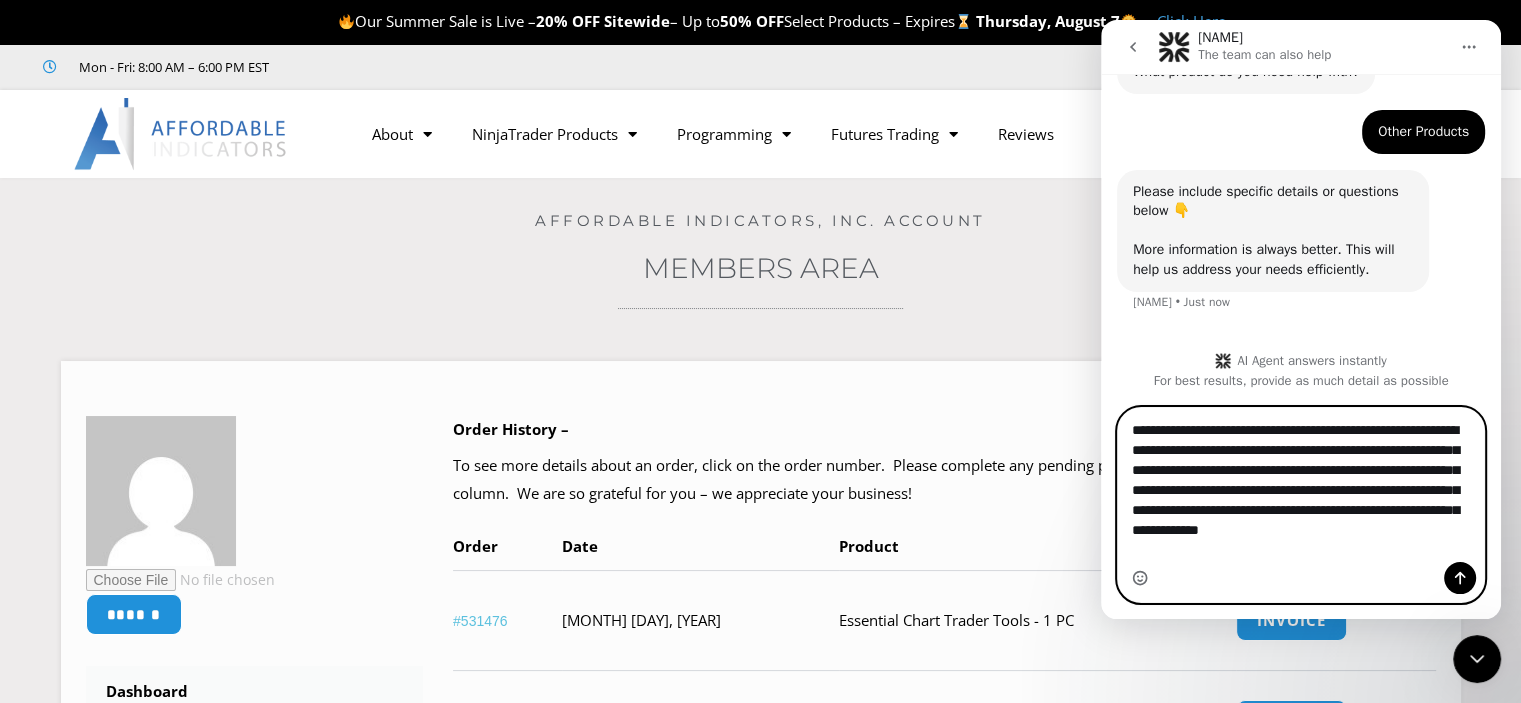 drag, startPoint x: 1214, startPoint y: 547, endPoint x: 1126, endPoint y: 532, distance: 89.26926 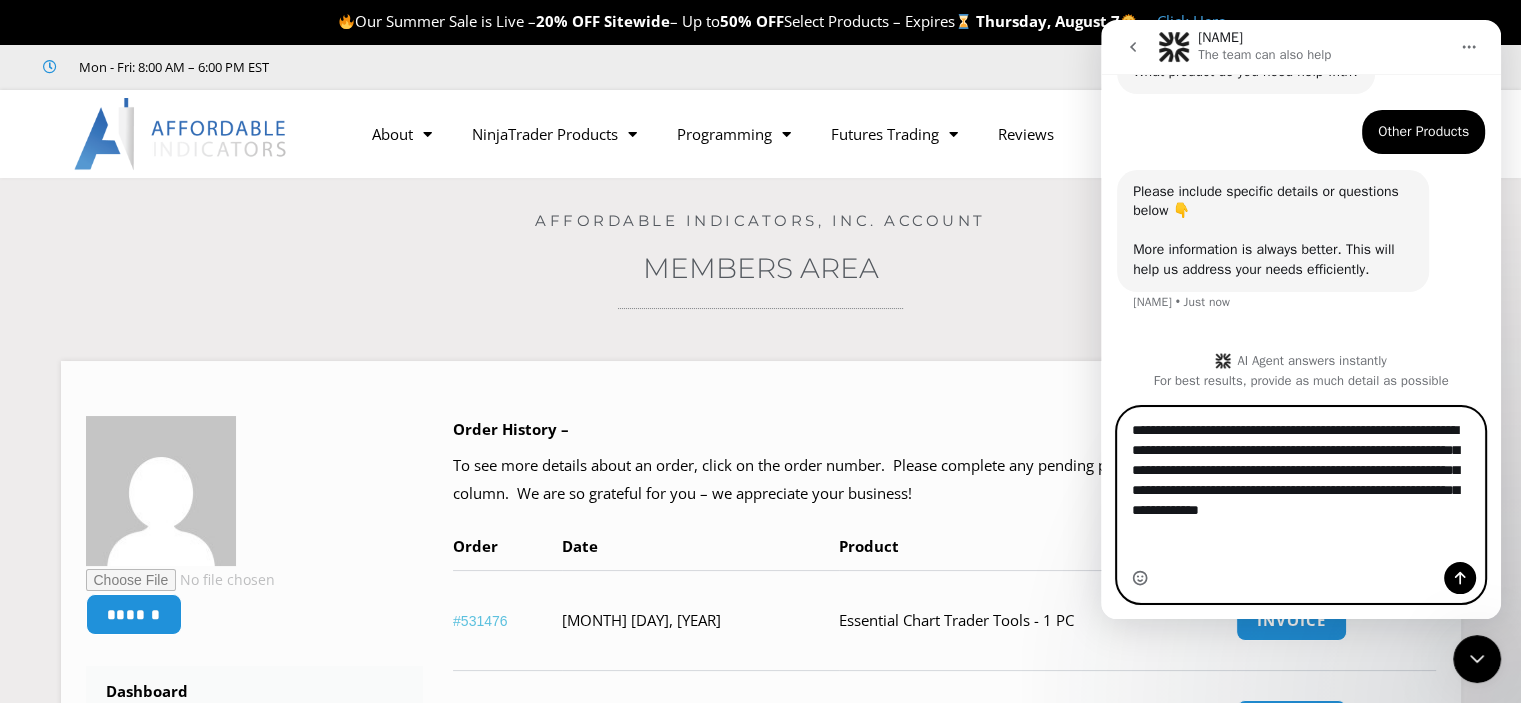 scroll, scrollTop: 458, scrollLeft: 0, axis: vertical 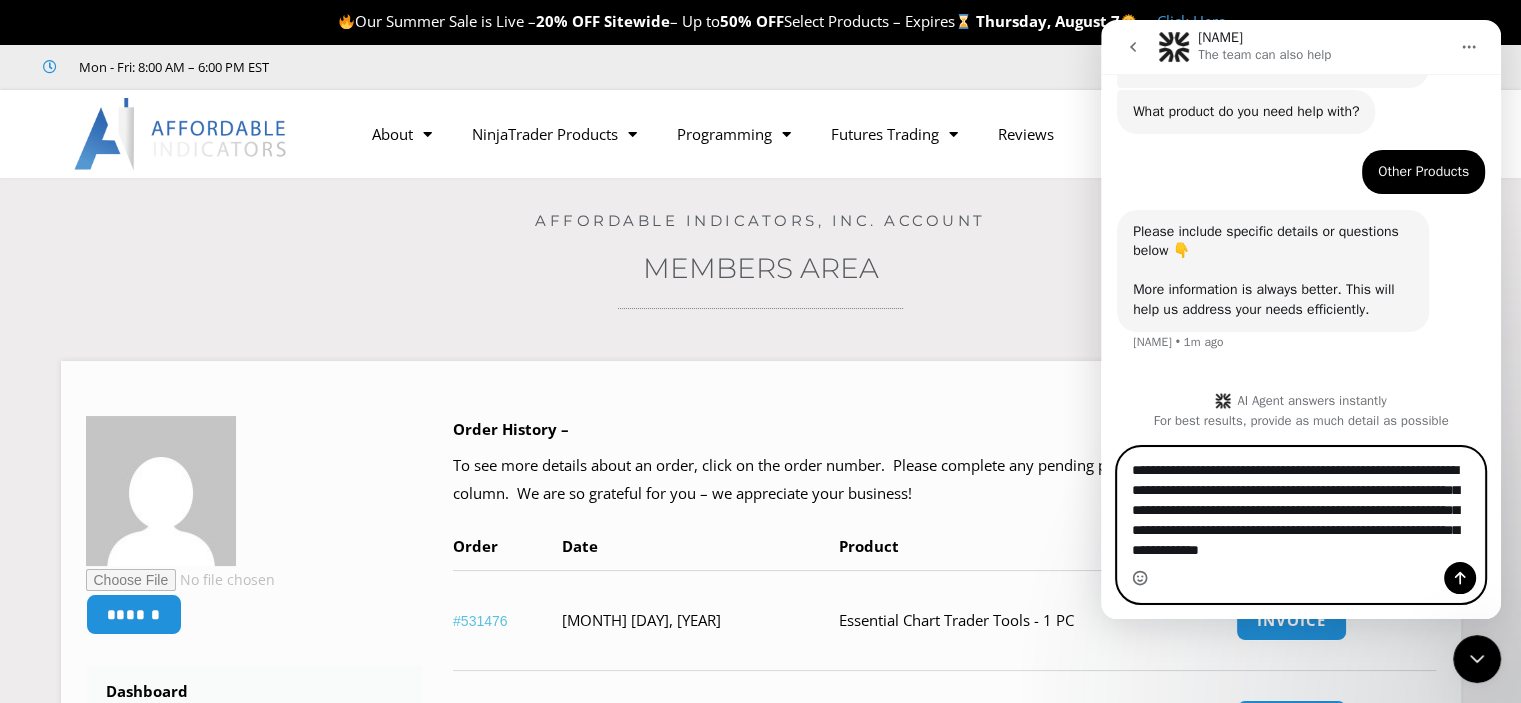 click on "**********" at bounding box center [1301, 505] 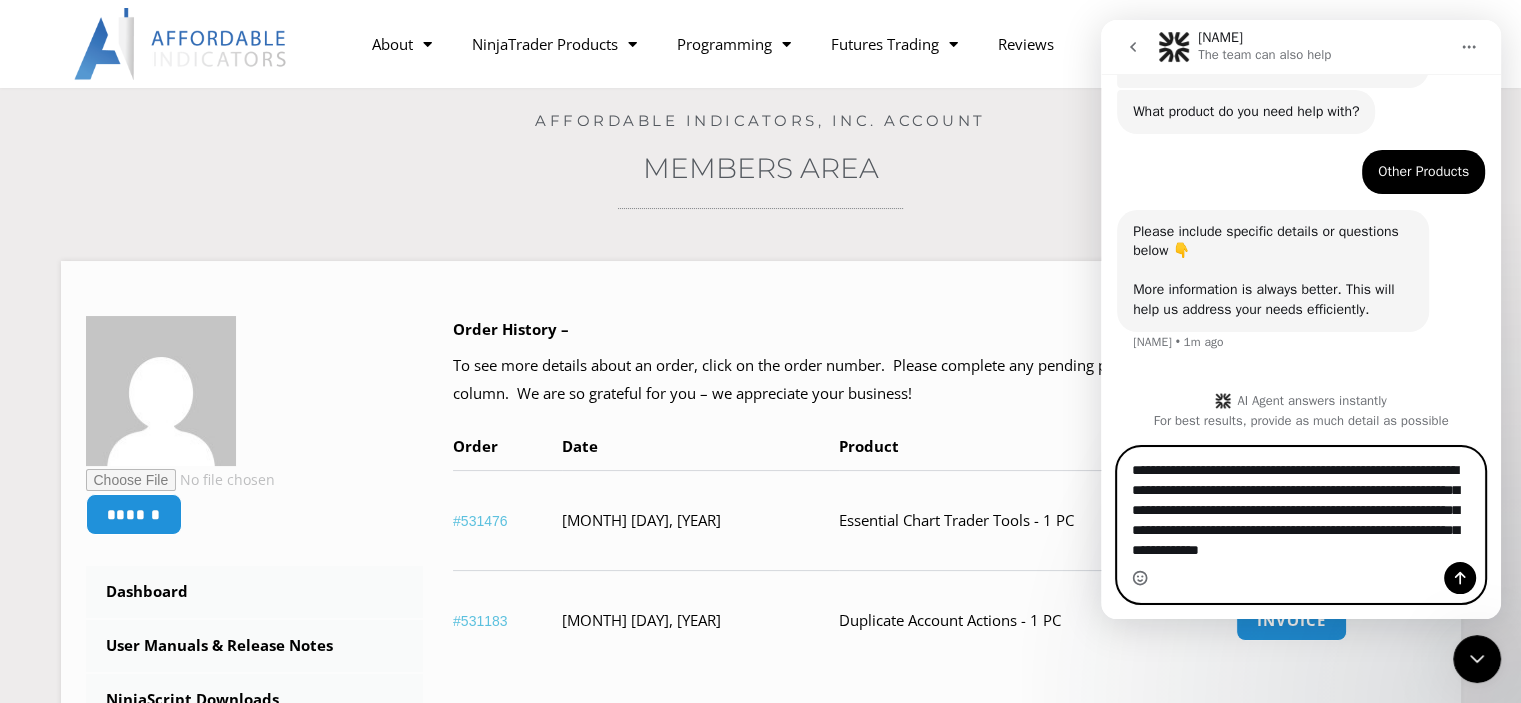 click on "**********" at bounding box center [1301, 505] 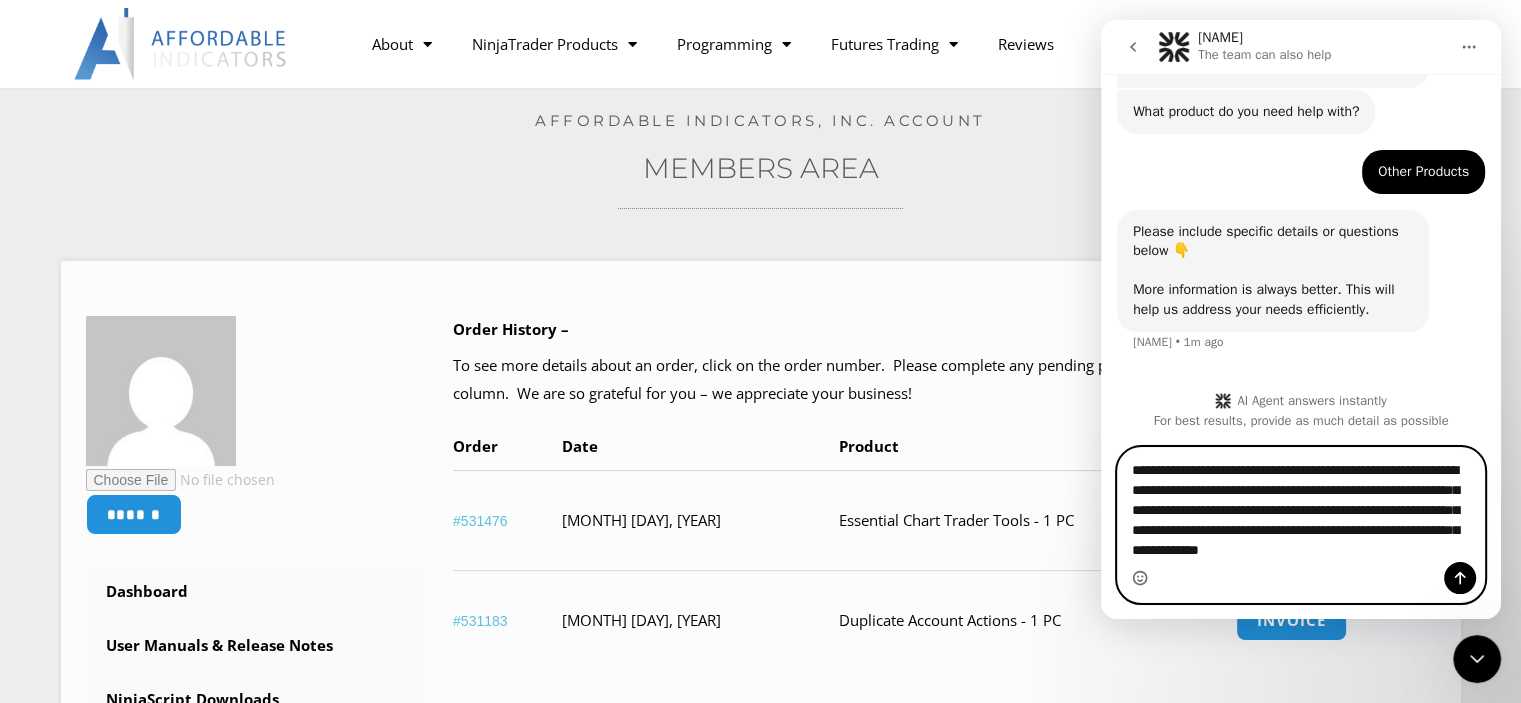 type on "**********" 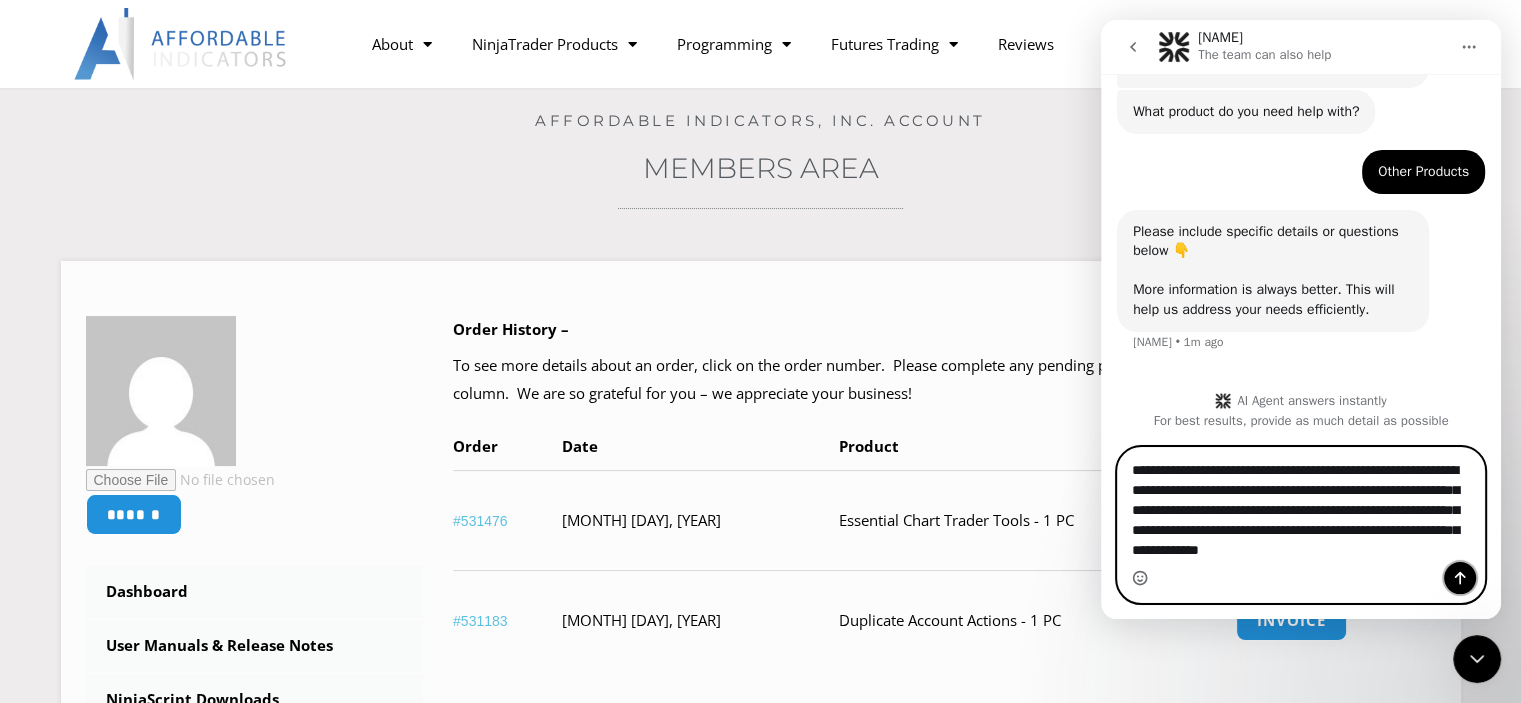 click 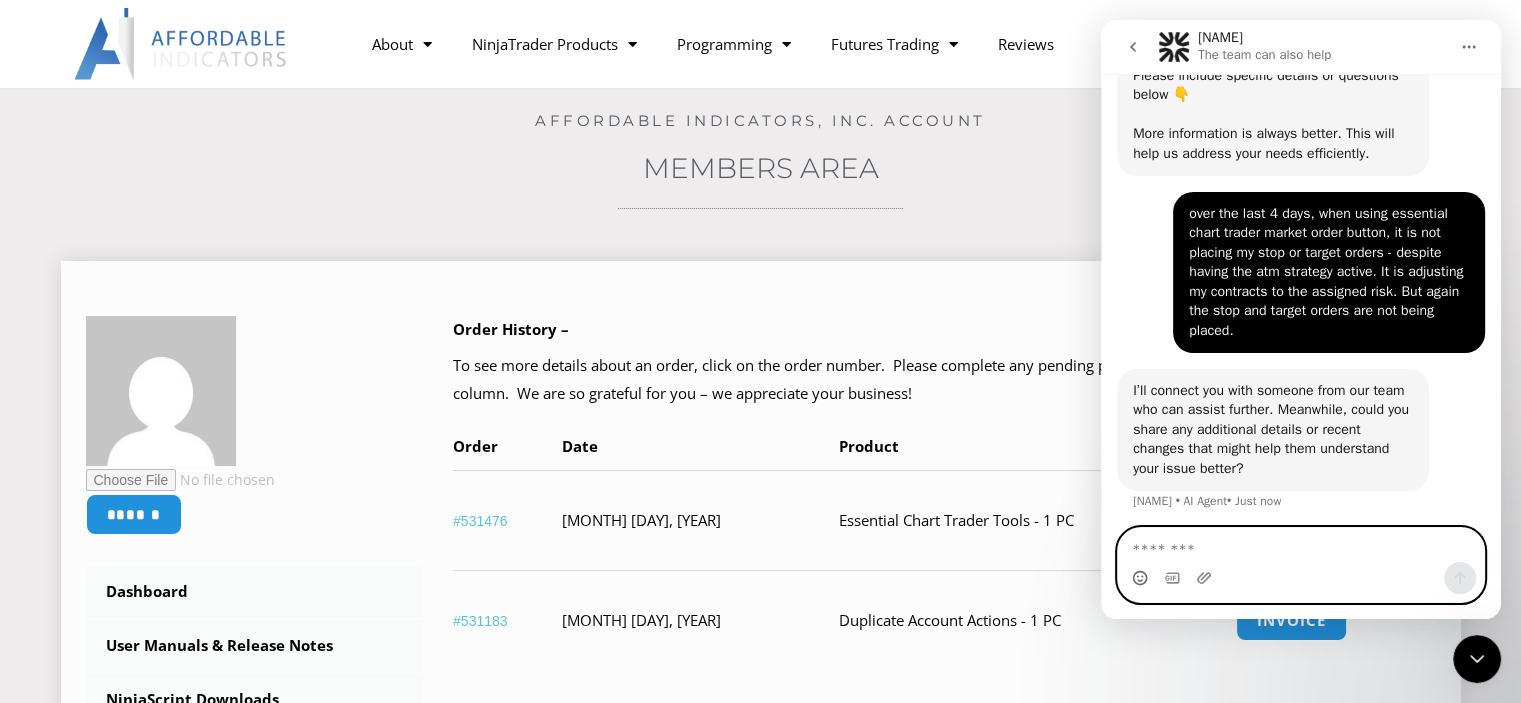 scroll, scrollTop: 618, scrollLeft: 0, axis: vertical 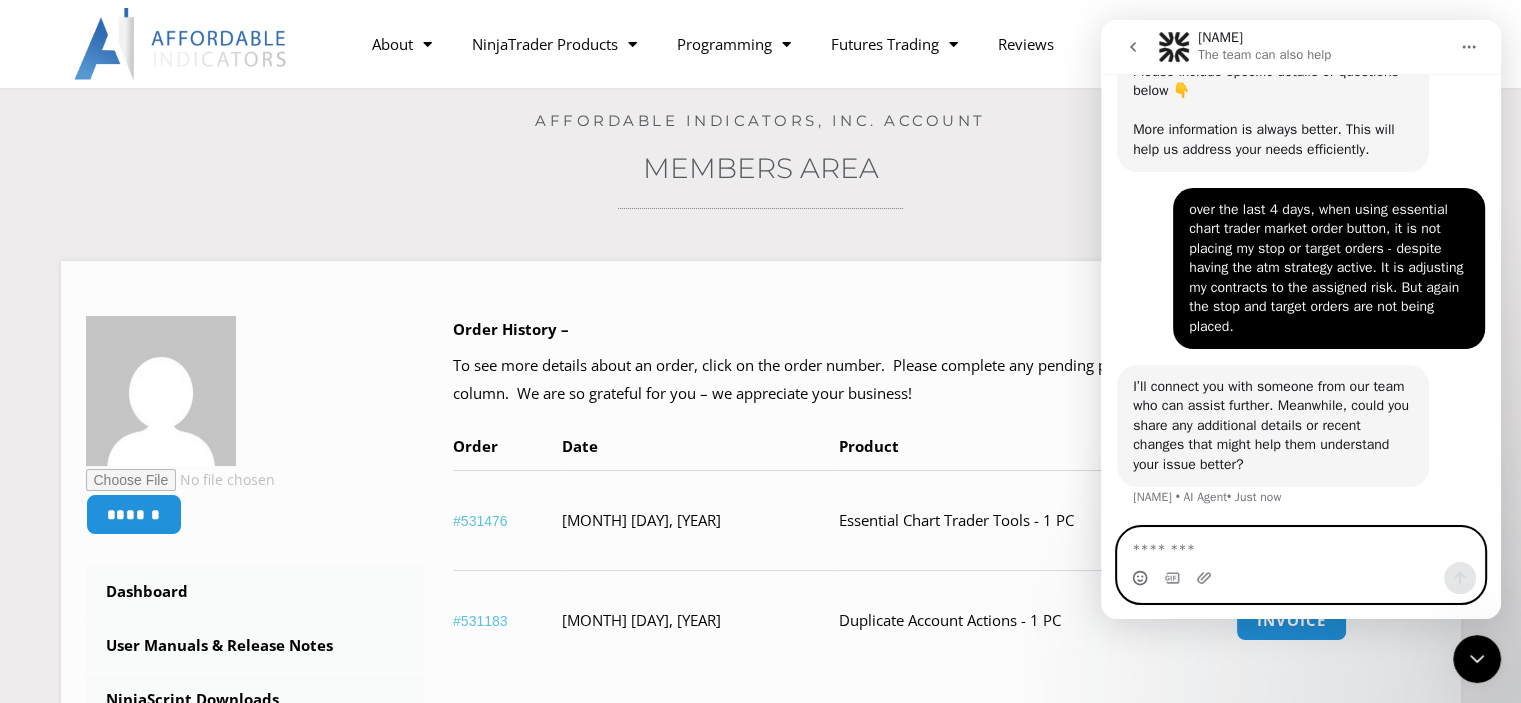 click at bounding box center (1301, 545) 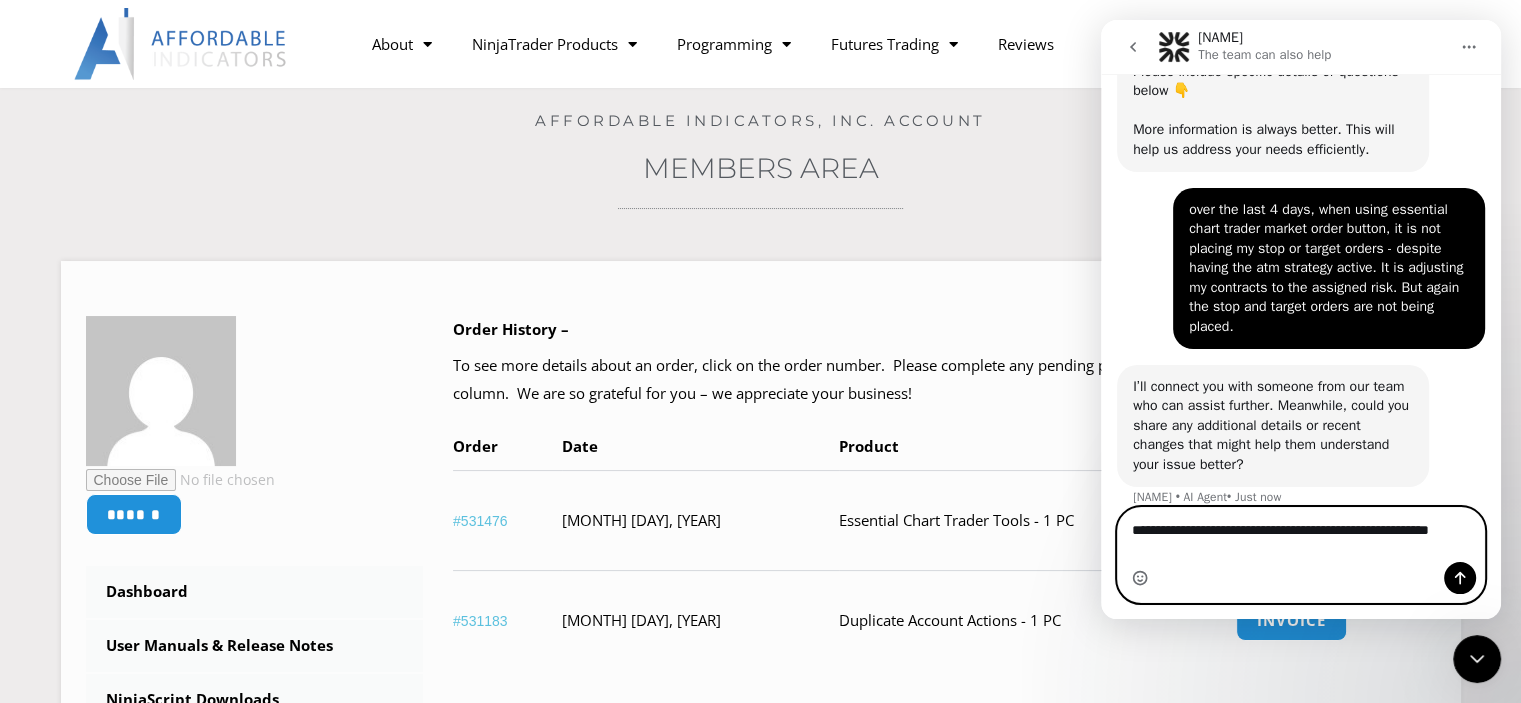scroll, scrollTop: 638, scrollLeft: 0, axis: vertical 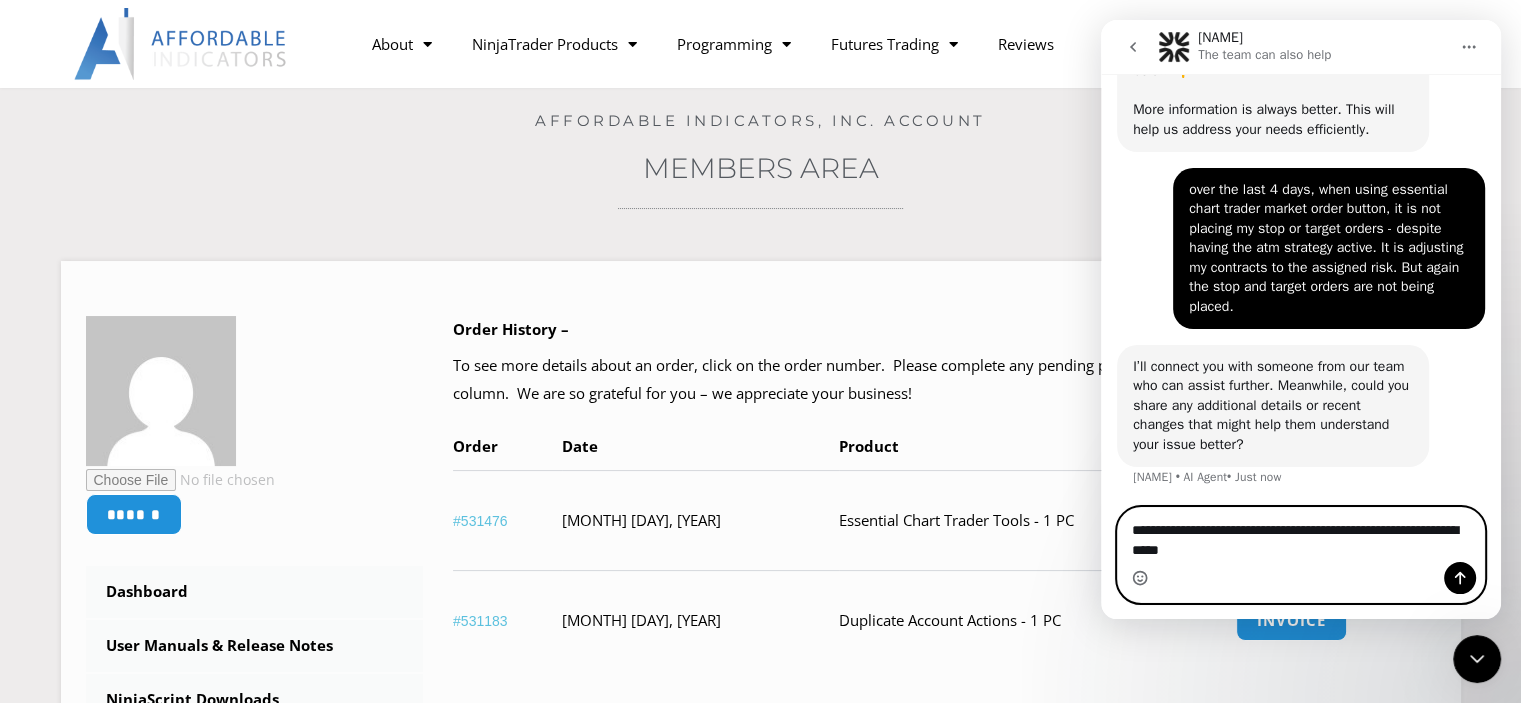 type on "**********" 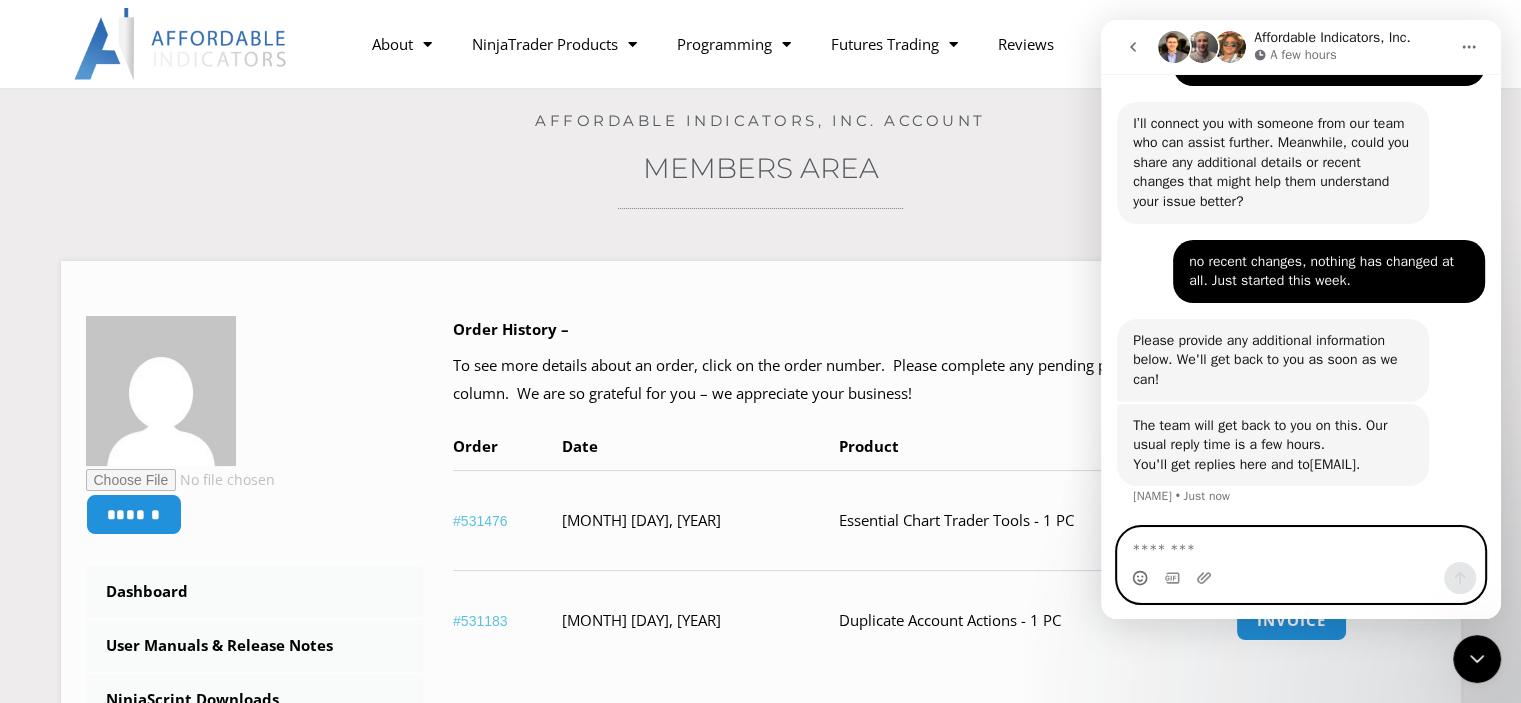 scroll, scrollTop: 900, scrollLeft: 0, axis: vertical 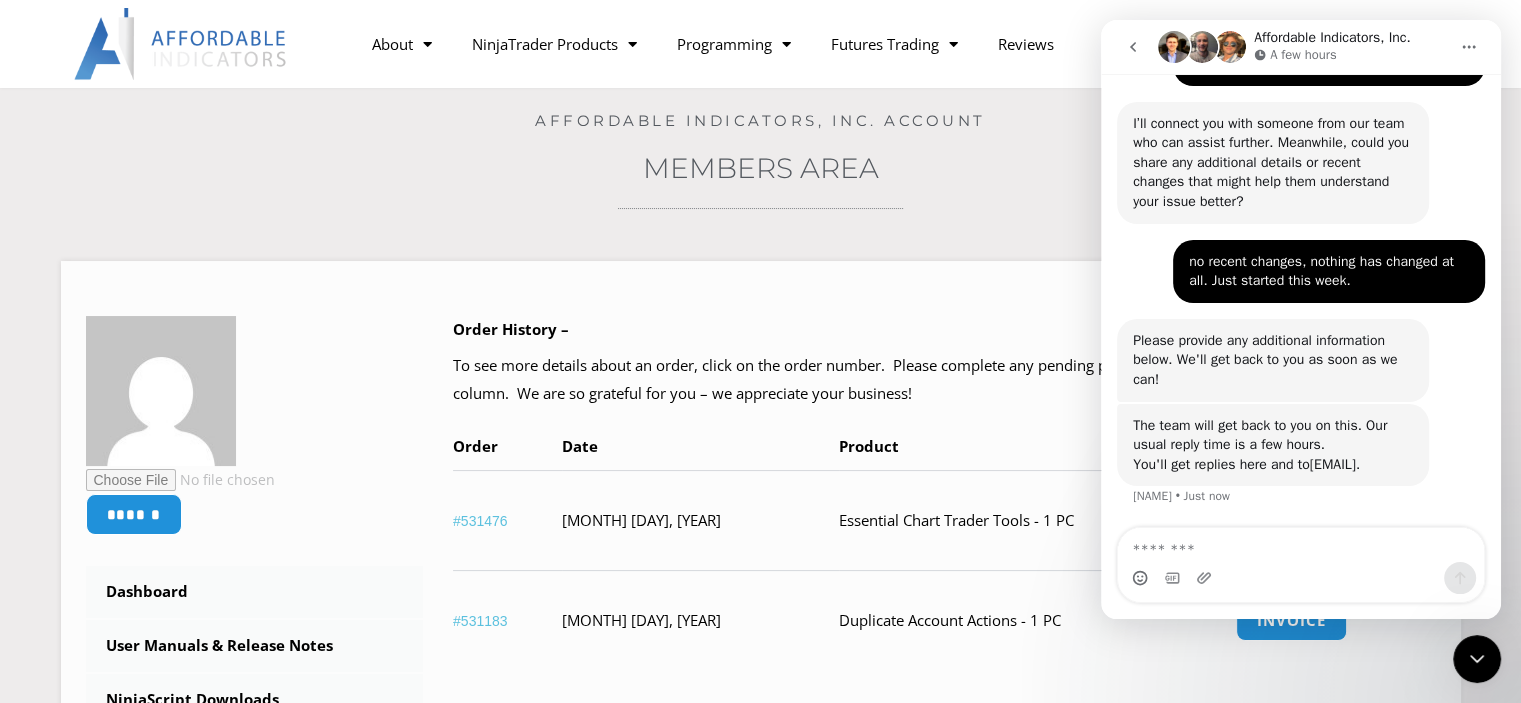 click at bounding box center [1301, 578] 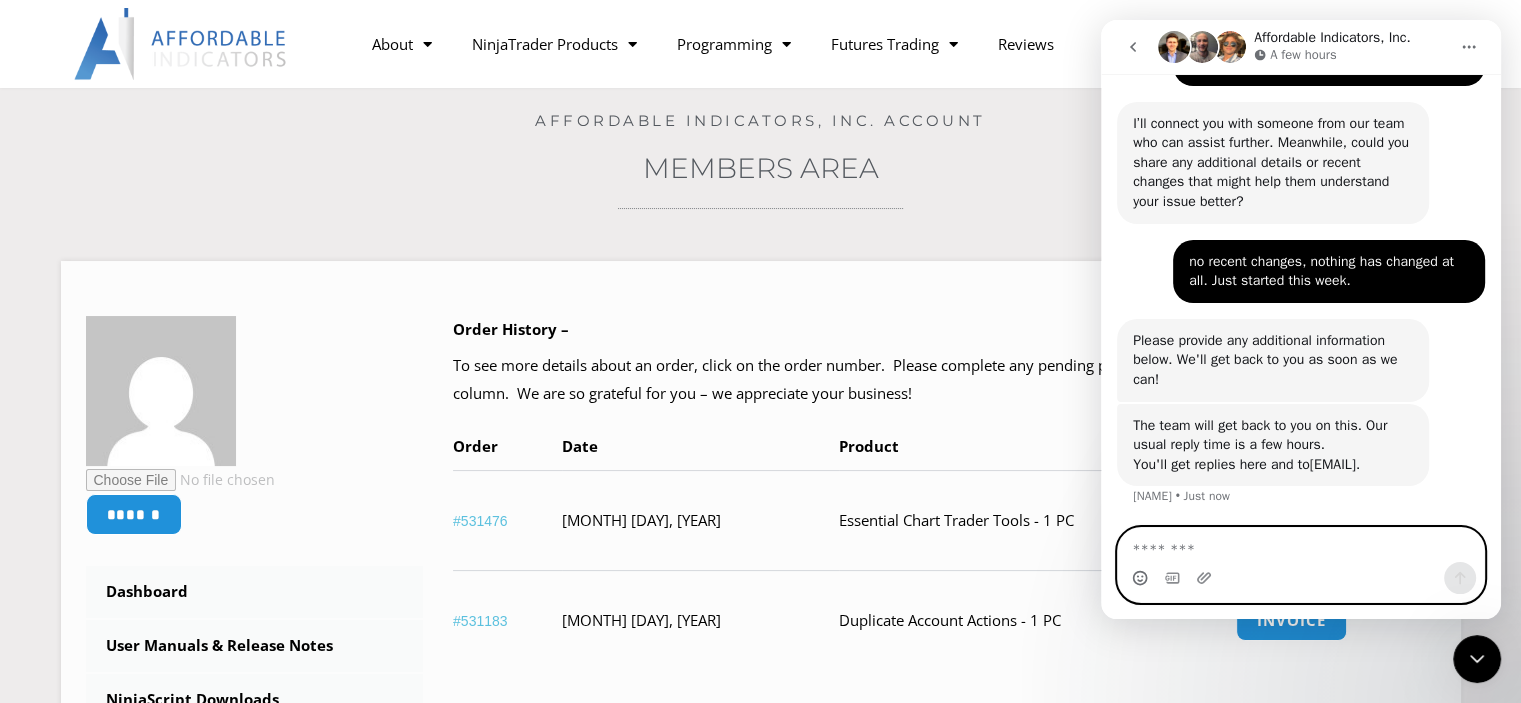 click at bounding box center [1301, 545] 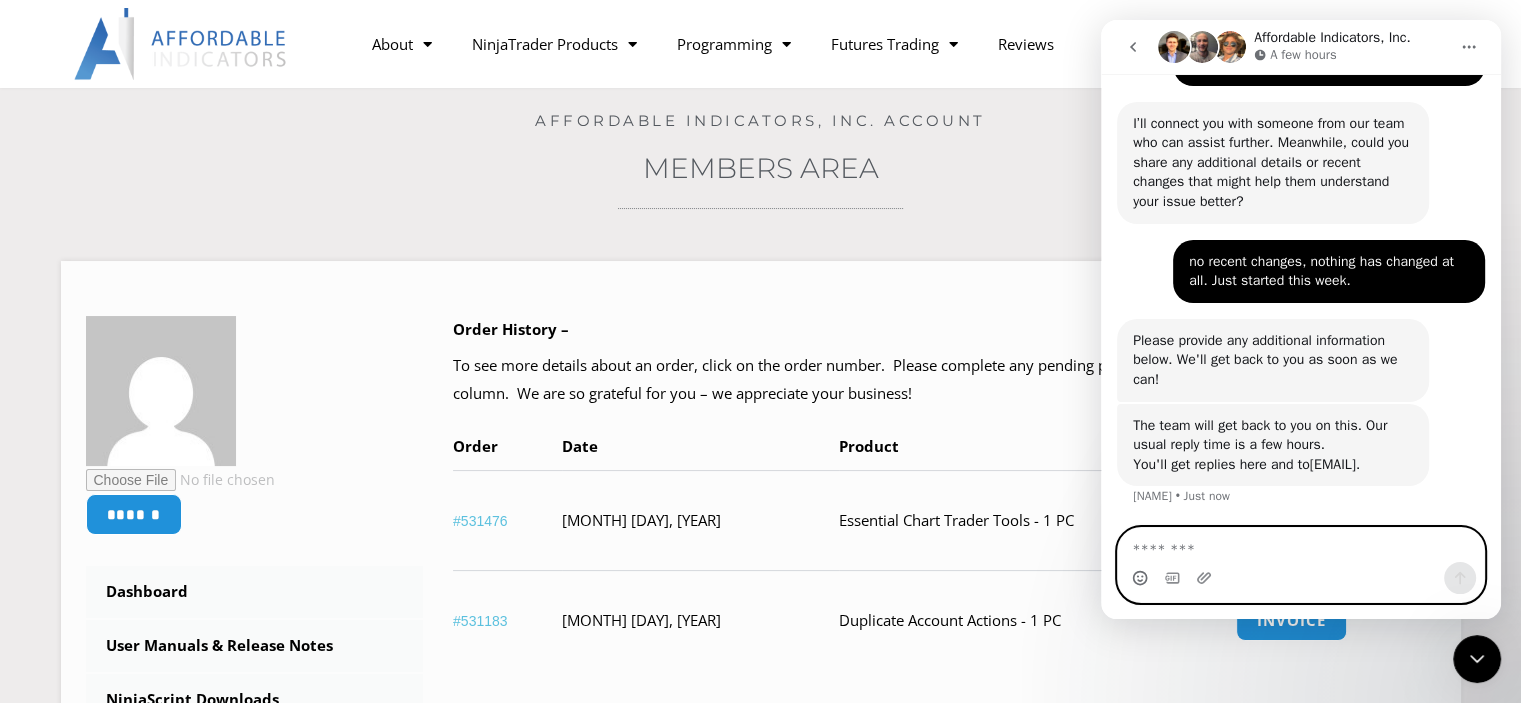 type on "*" 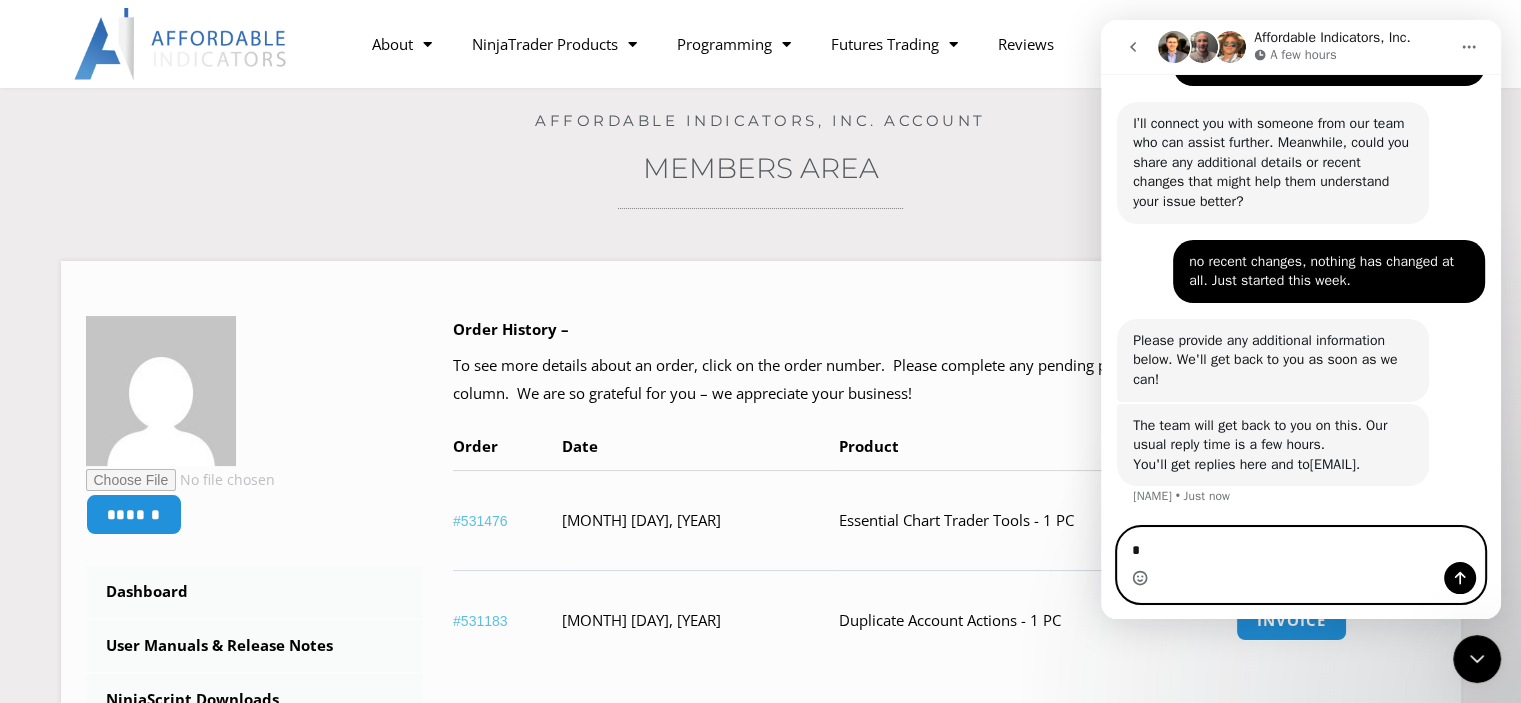 type 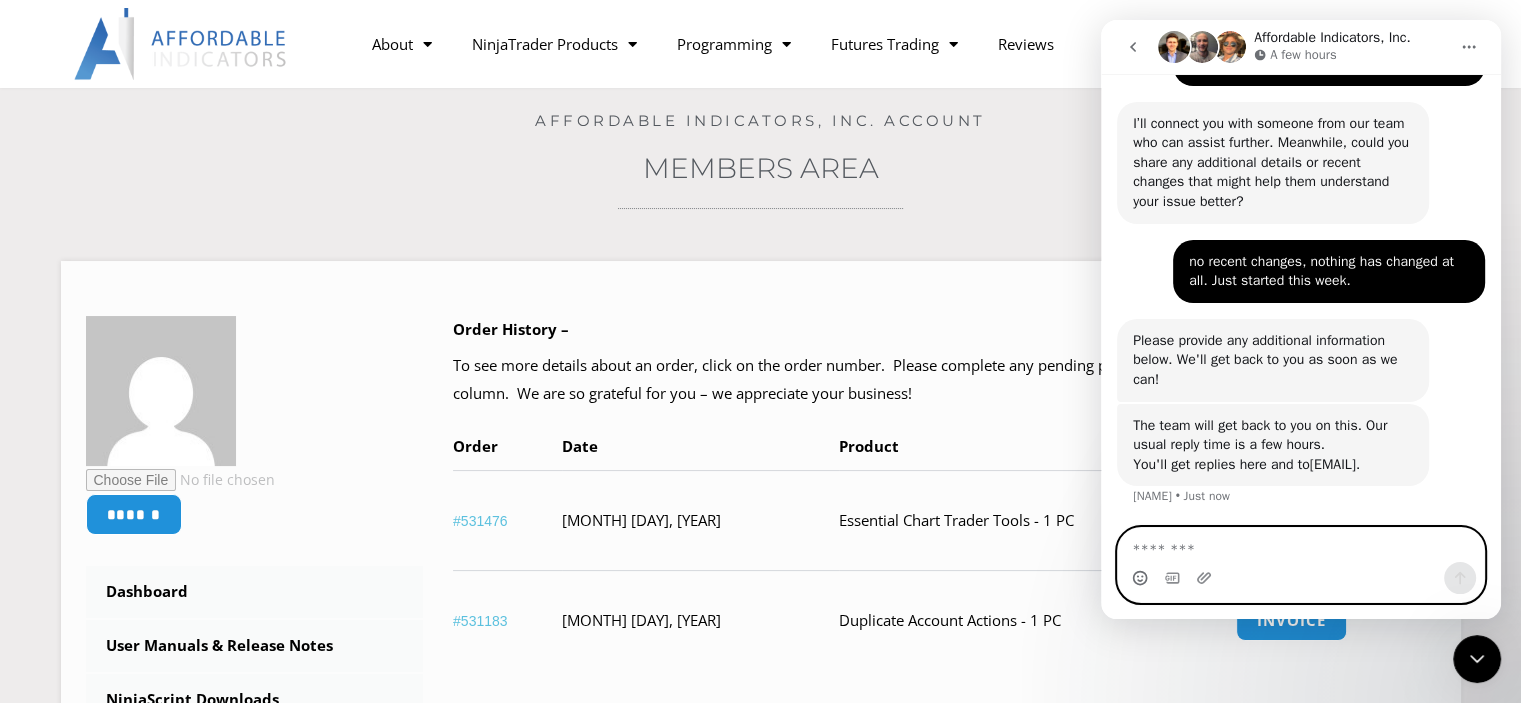 click at bounding box center (1301, 545) 